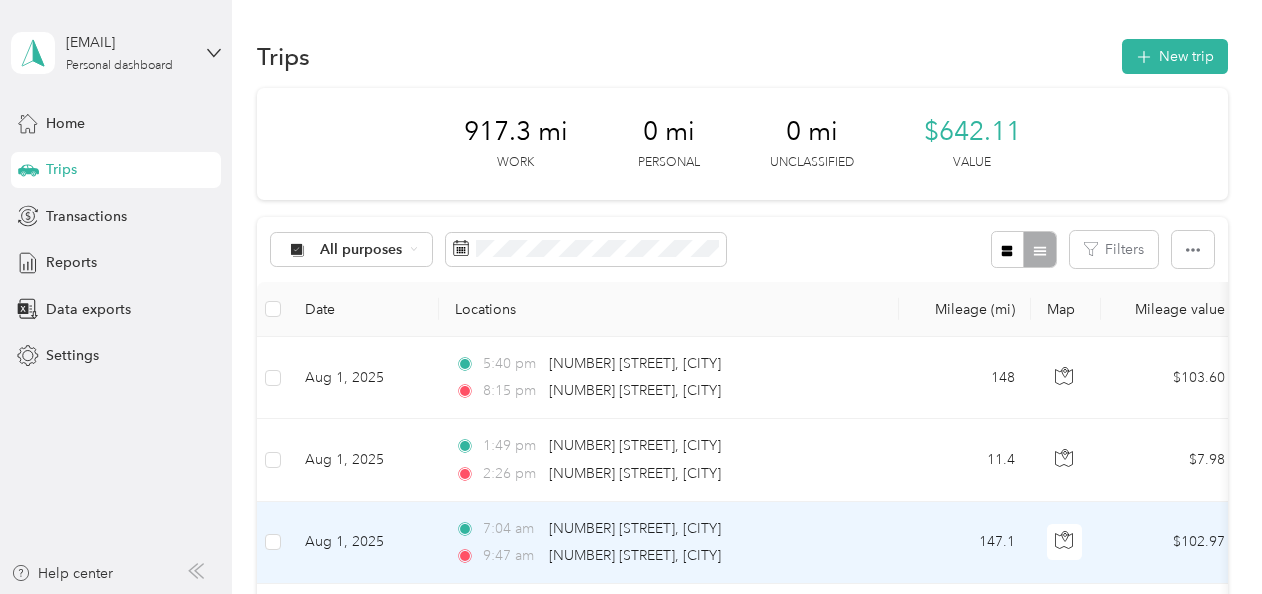 scroll, scrollTop: 0, scrollLeft: 0, axis: both 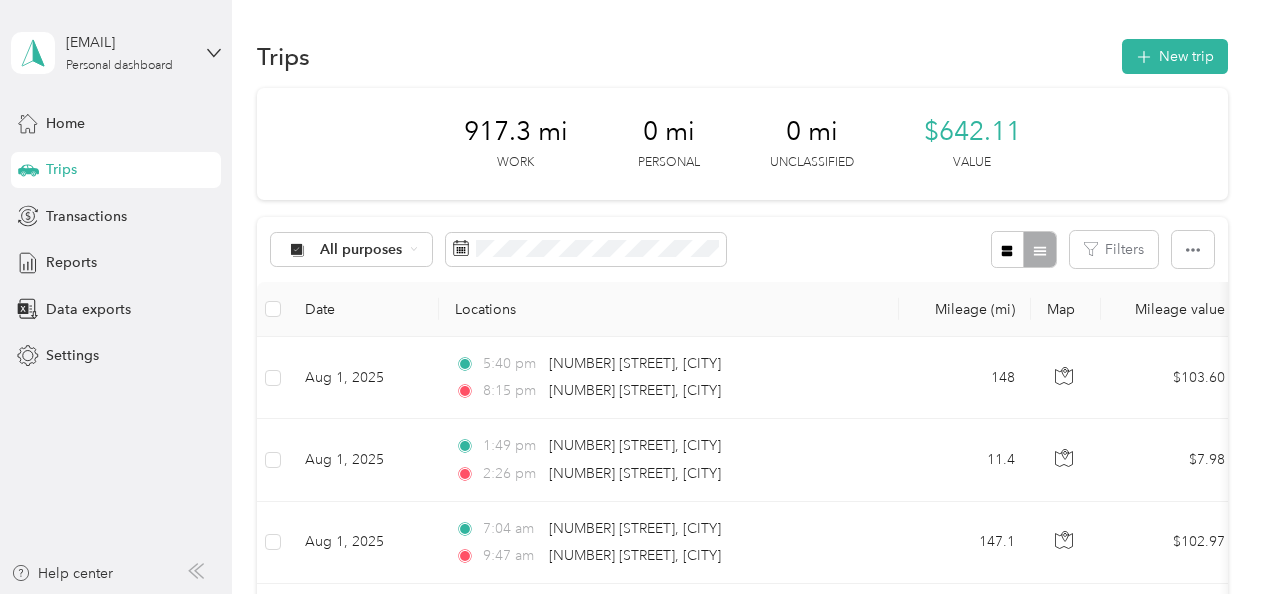 click on "Trips" at bounding box center (116, 170) 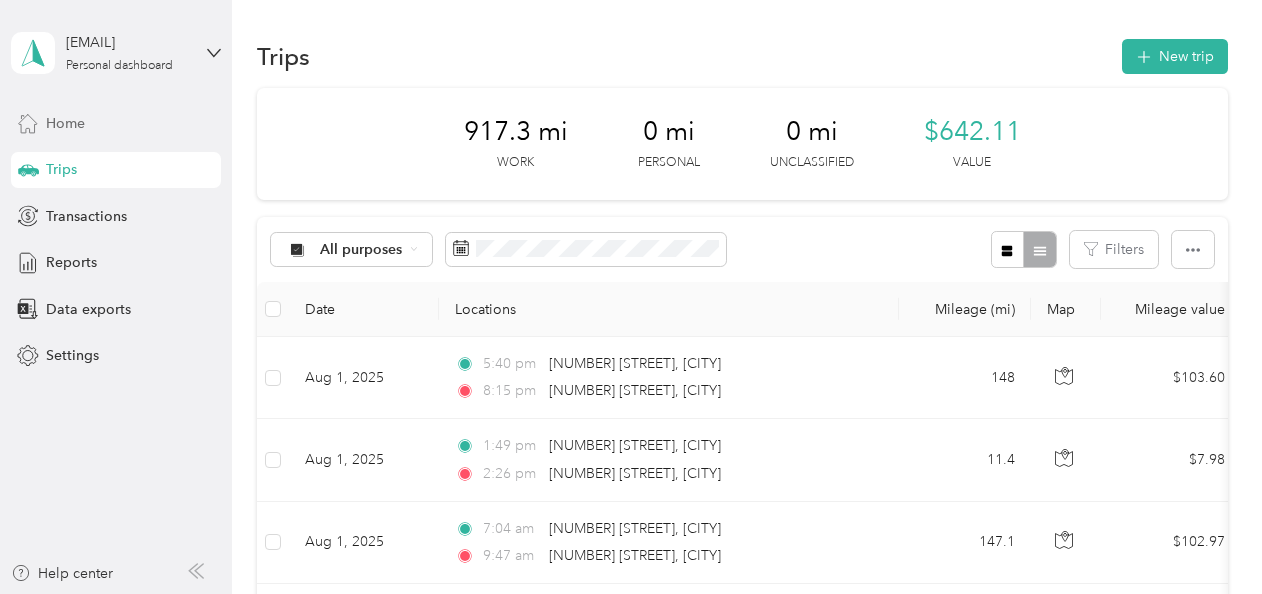 click on "Home" at bounding box center (116, 123) 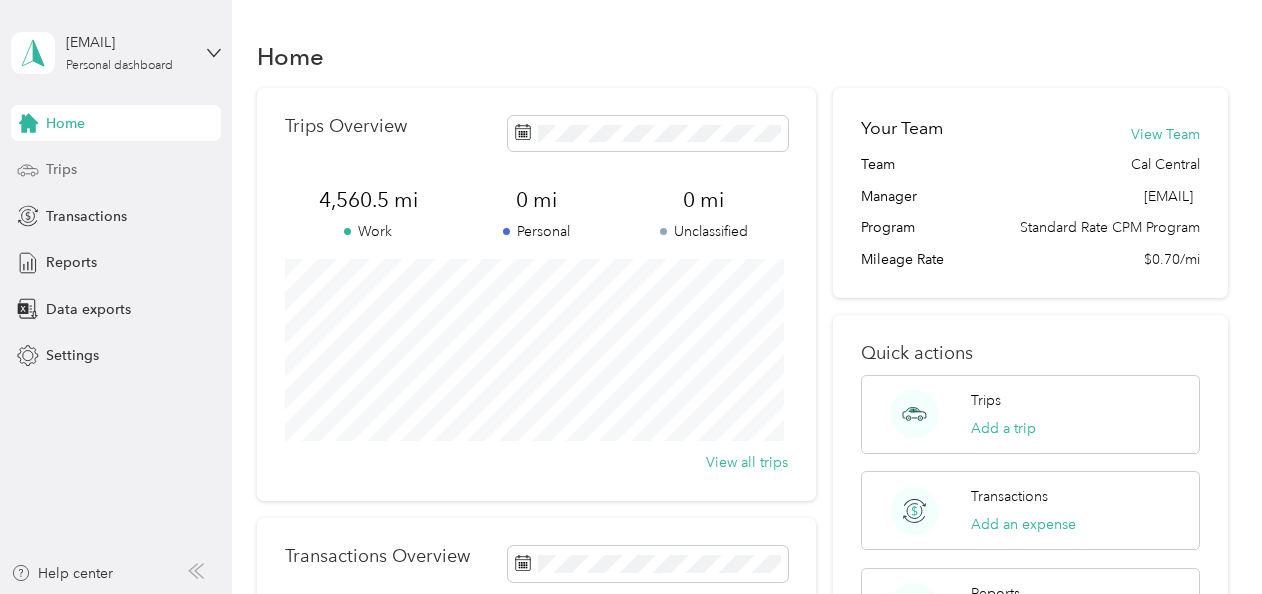 click on "Trips" at bounding box center (116, 170) 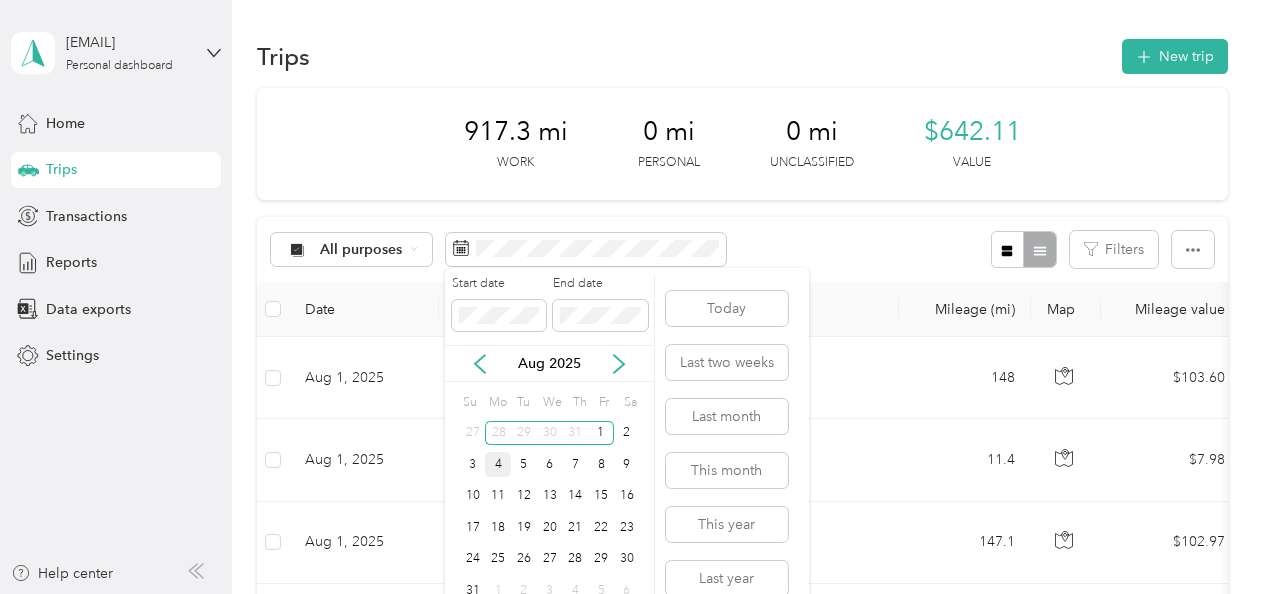 click on "4" at bounding box center [498, 464] 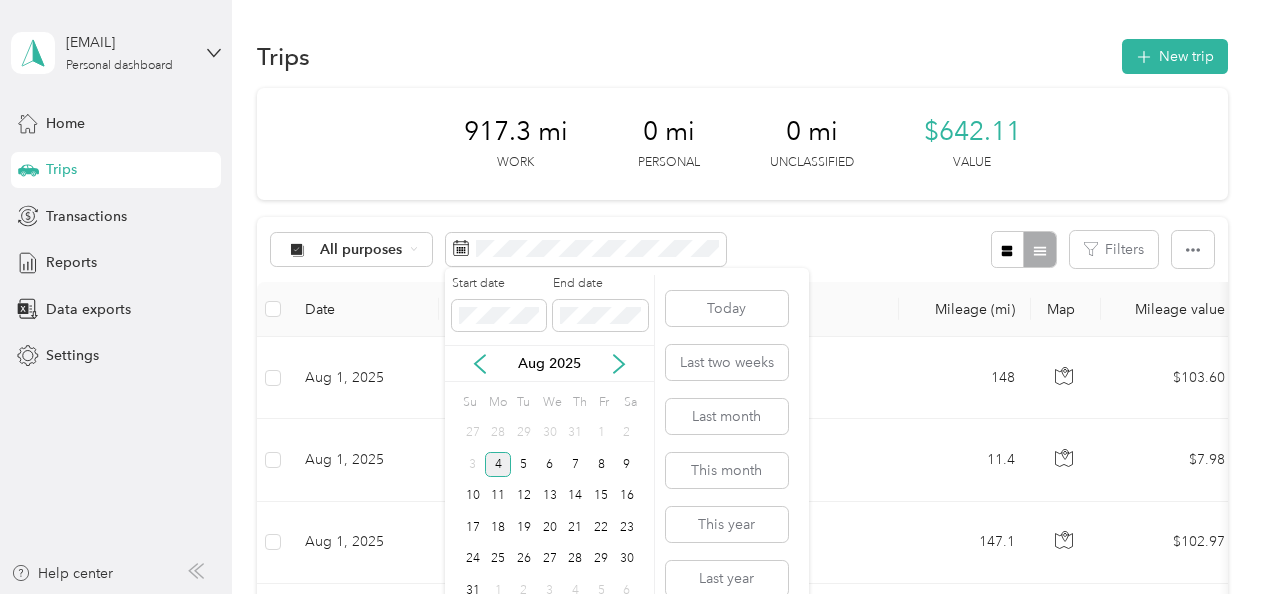 click on "4" at bounding box center (498, 465) 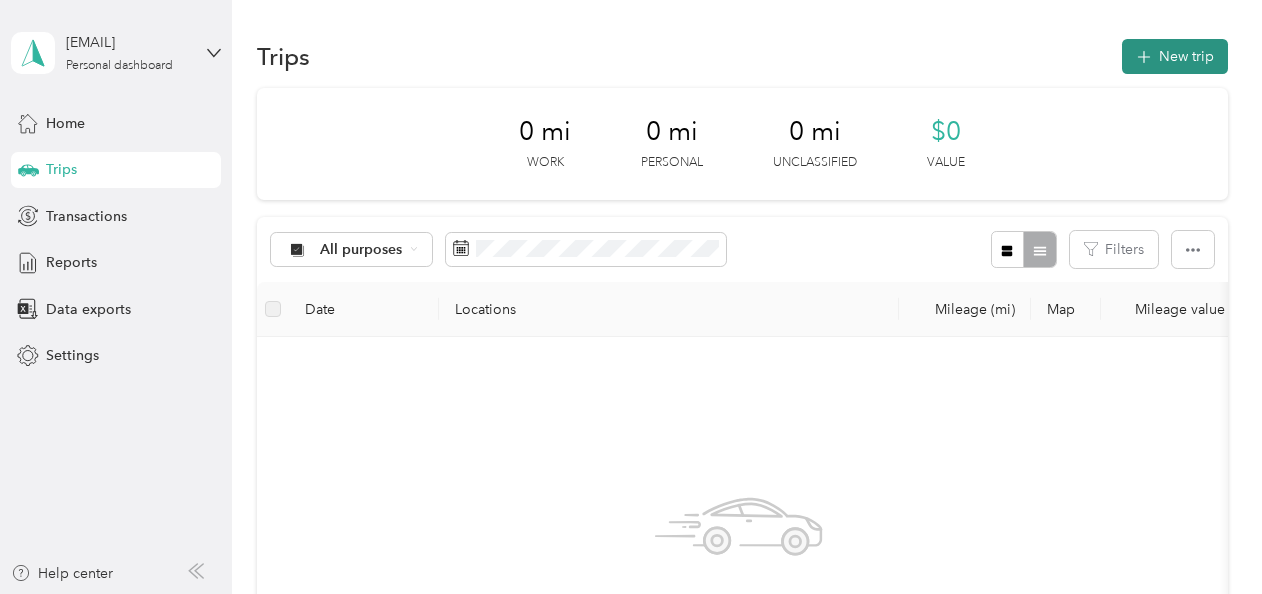 click on "New trip" at bounding box center (1175, 56) 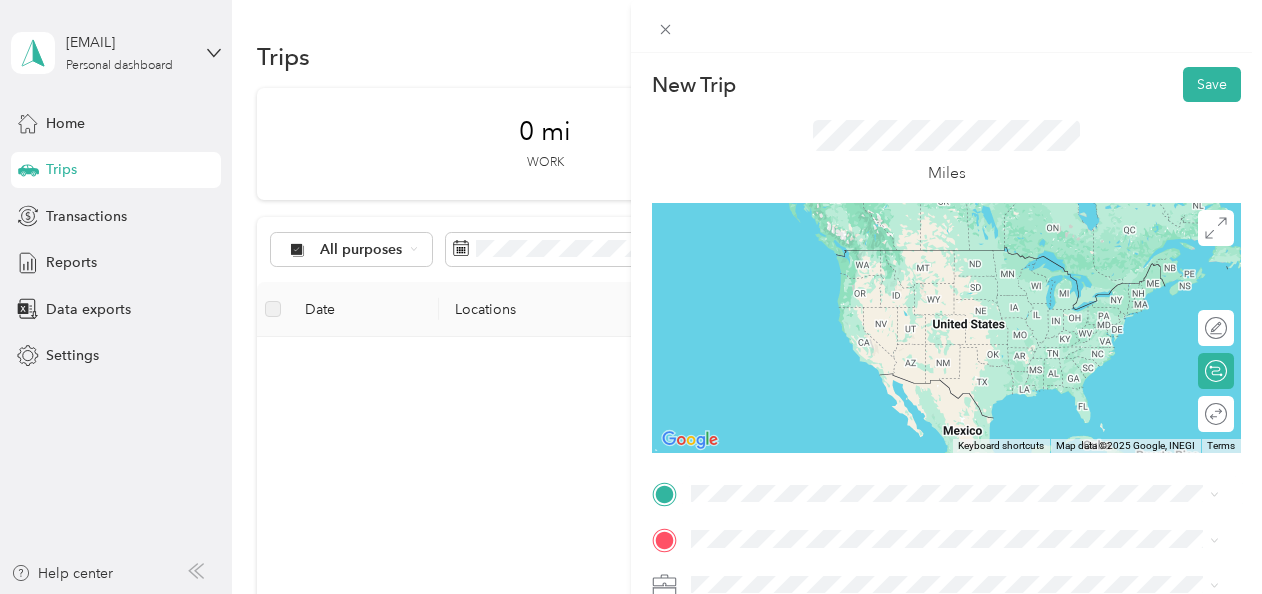 click on "[NUMBER] [STREET]
[CITY], [STATE] [POSTAL_CODE], [COUNTRY]" at bounding box center (955, 255) 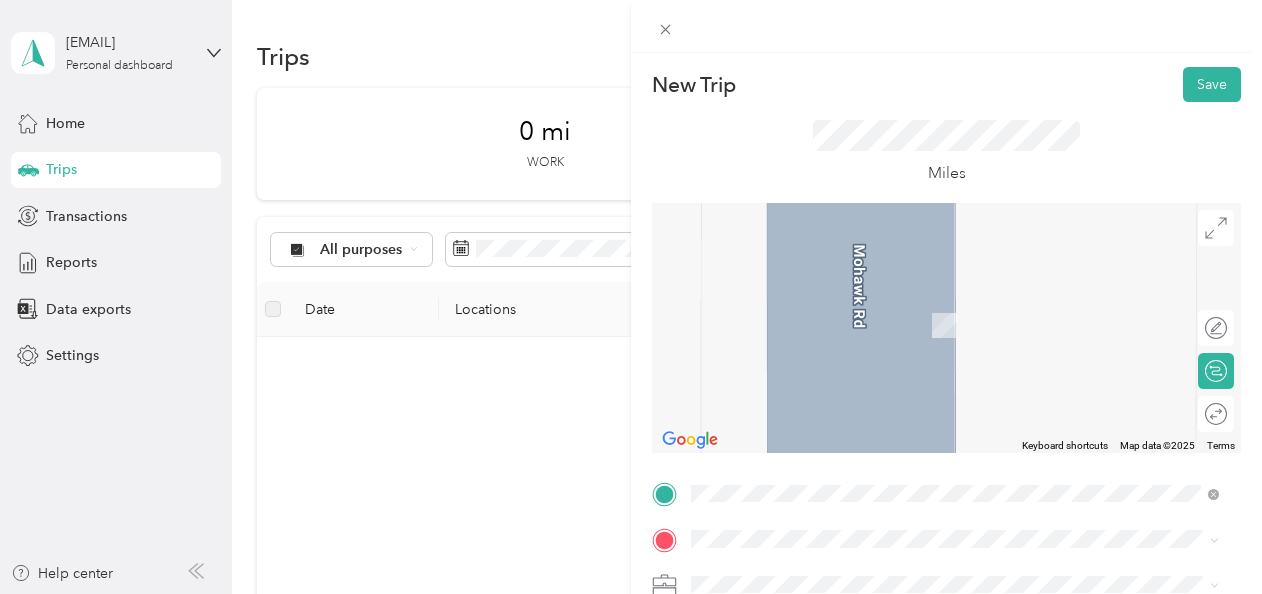 click on "TO Add photo" at bounding box center [946, 719] 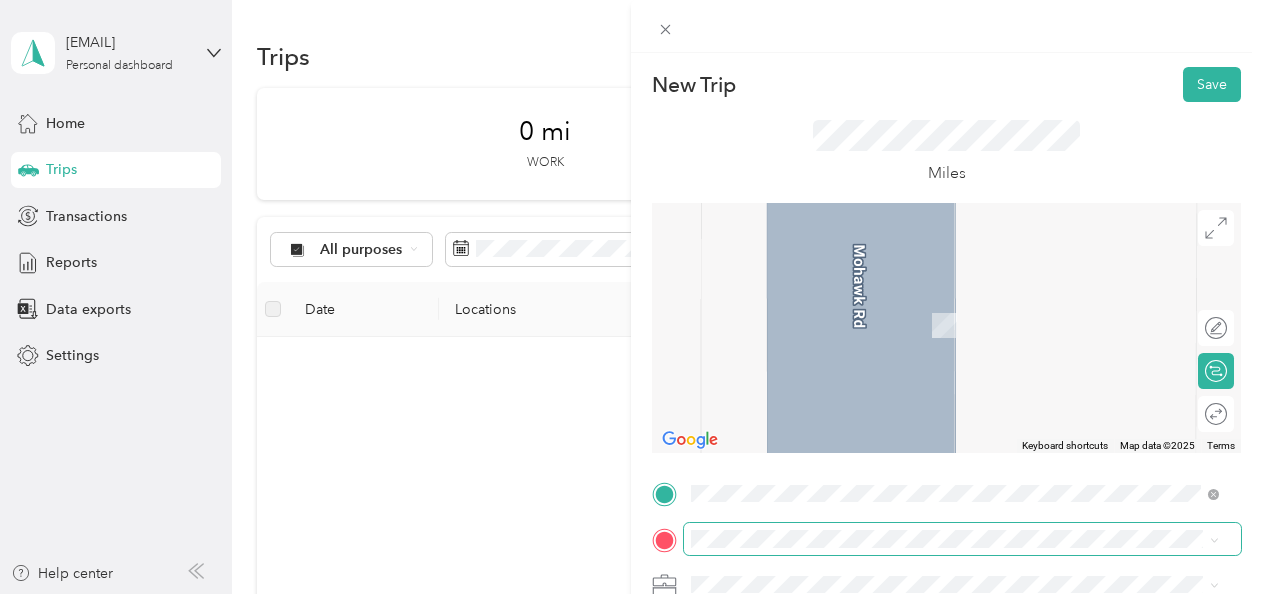 click at bounding box center [962, 539] 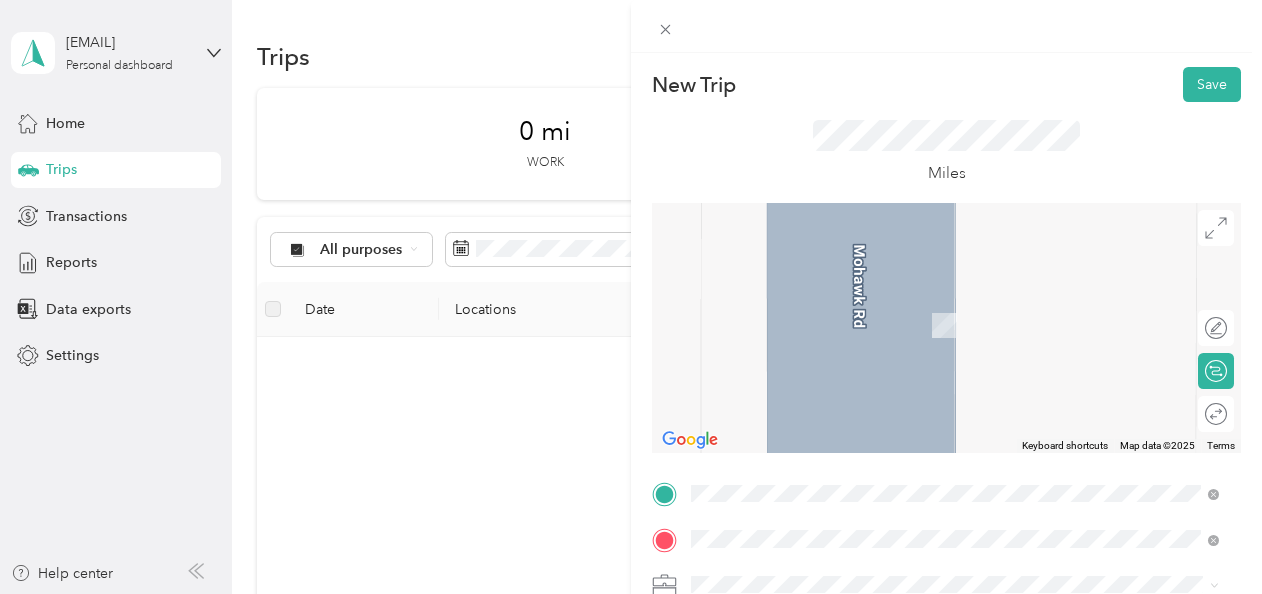 click on "[NUMBER] [STREET]
[CITY], [STATE] [POSTAL_CODE], [COUNTRY]" at bounding box center (873, 304) 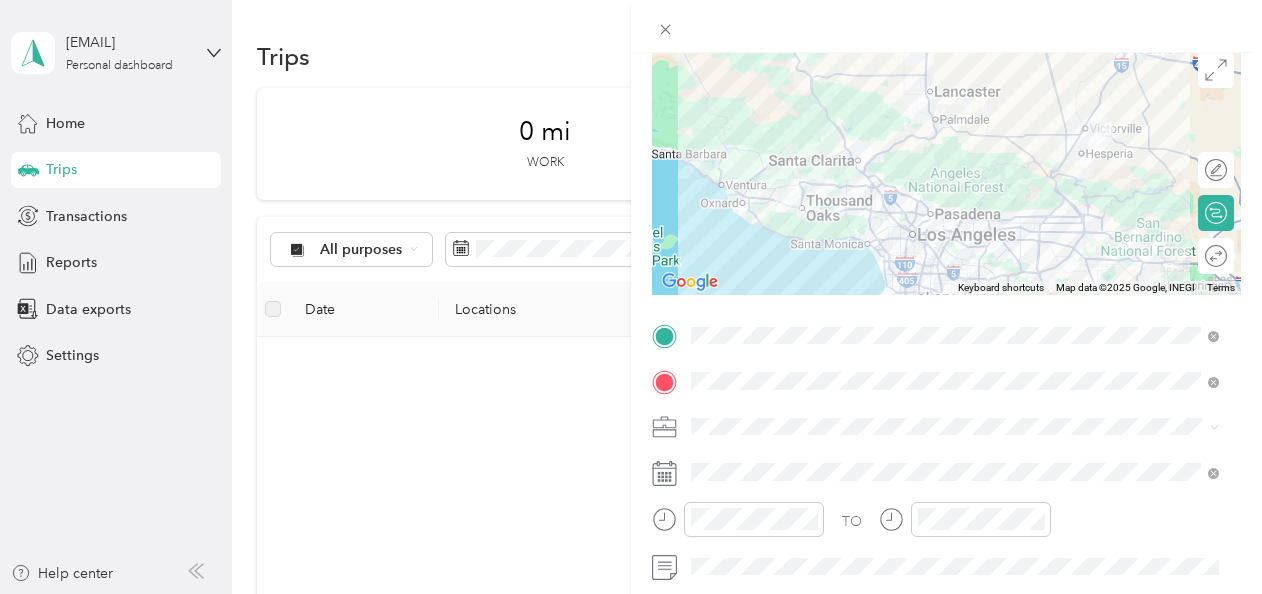 scroll, scrollTop: 240, scrollLeft: 0, axis: vertical 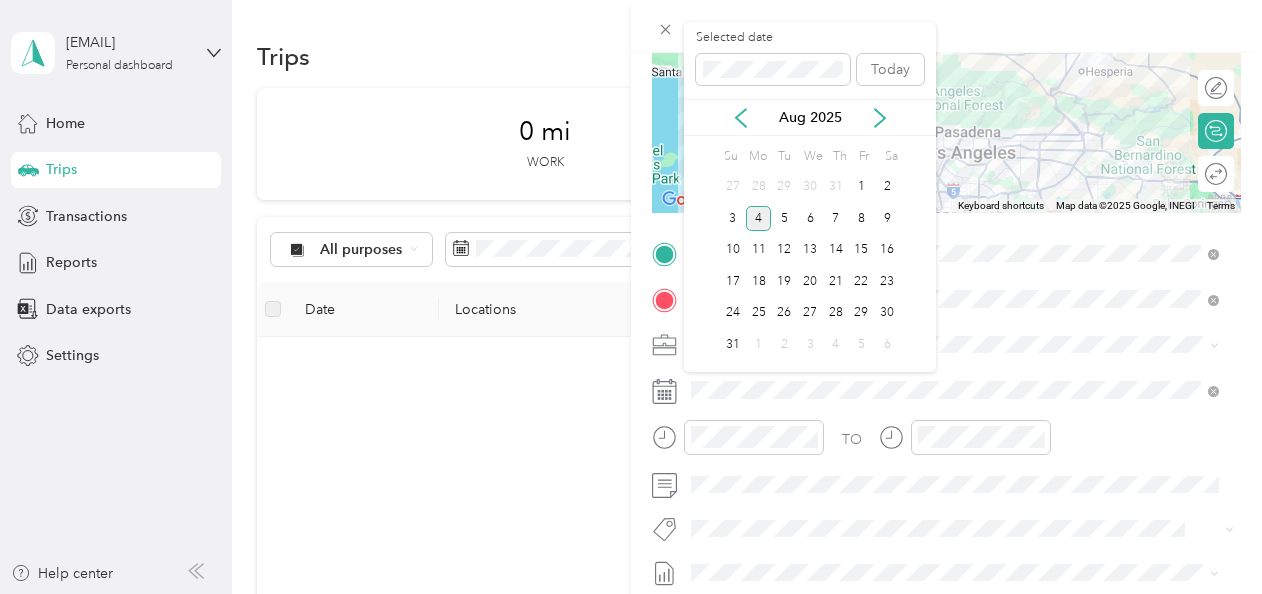 click on "4" at bounding box center [759, 218] 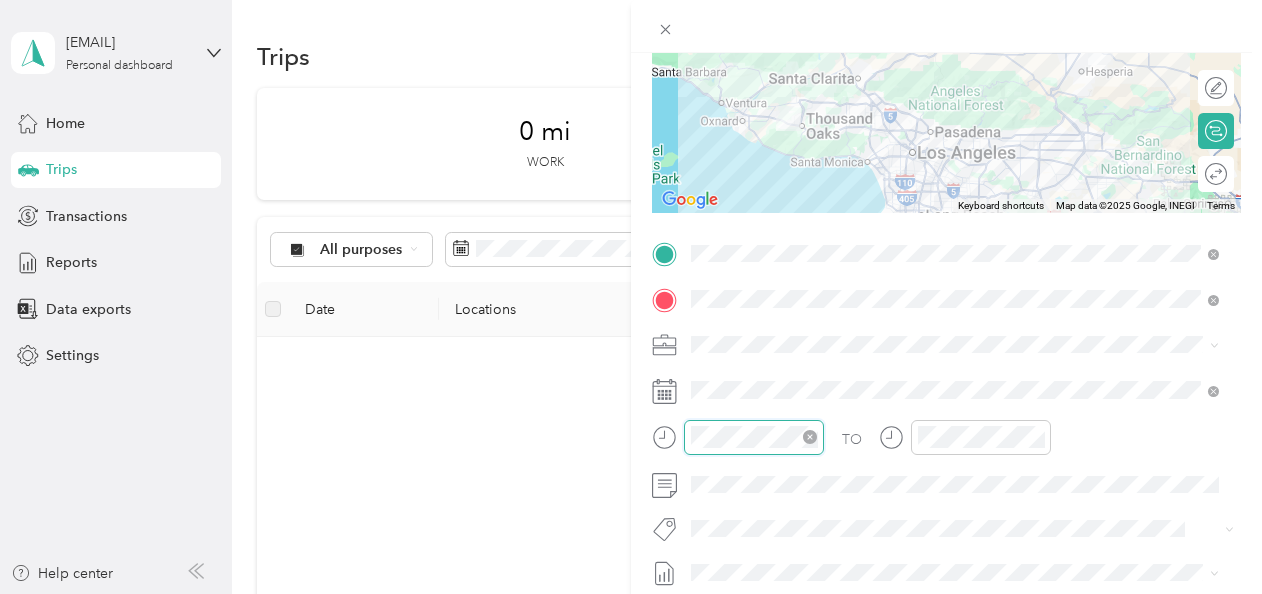 scroll, scrollTop: 120, scrollLeft: 0, axis: vertical 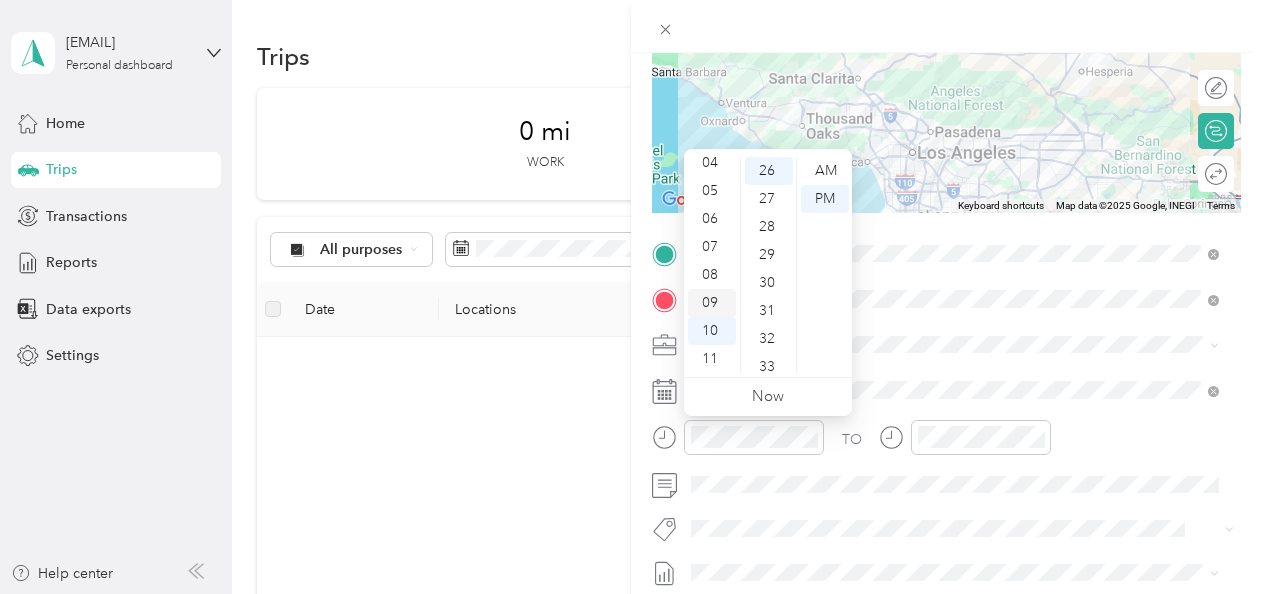 click on "09" at bounding box center (712, 303) 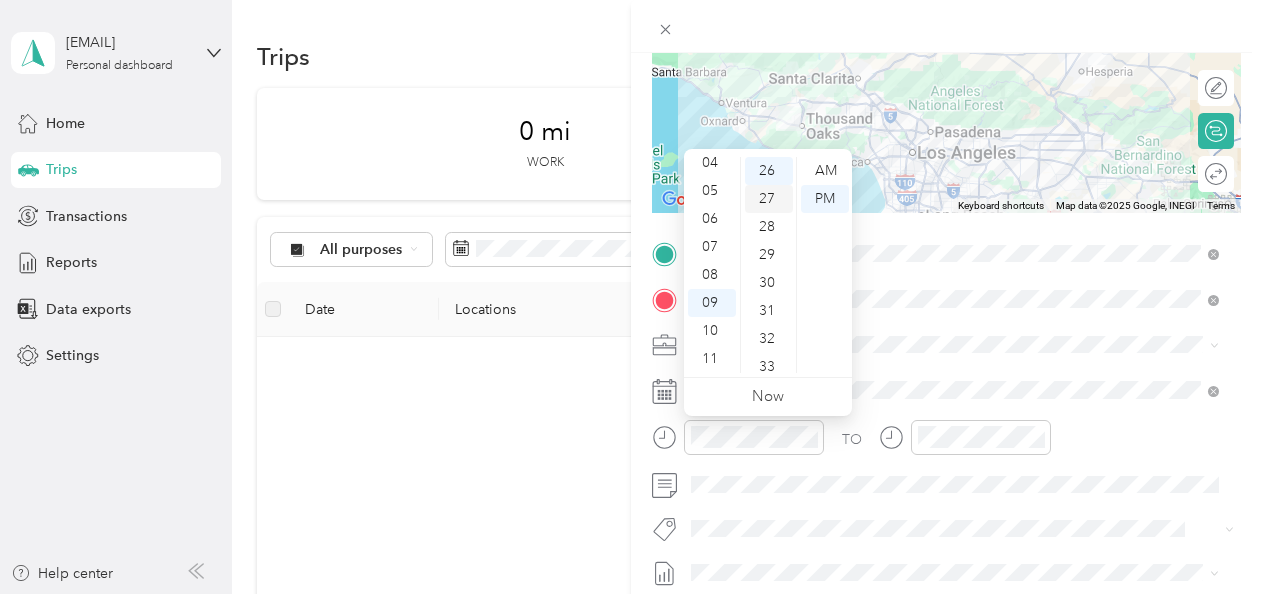 click on "27" at bounding box center (769, 199) 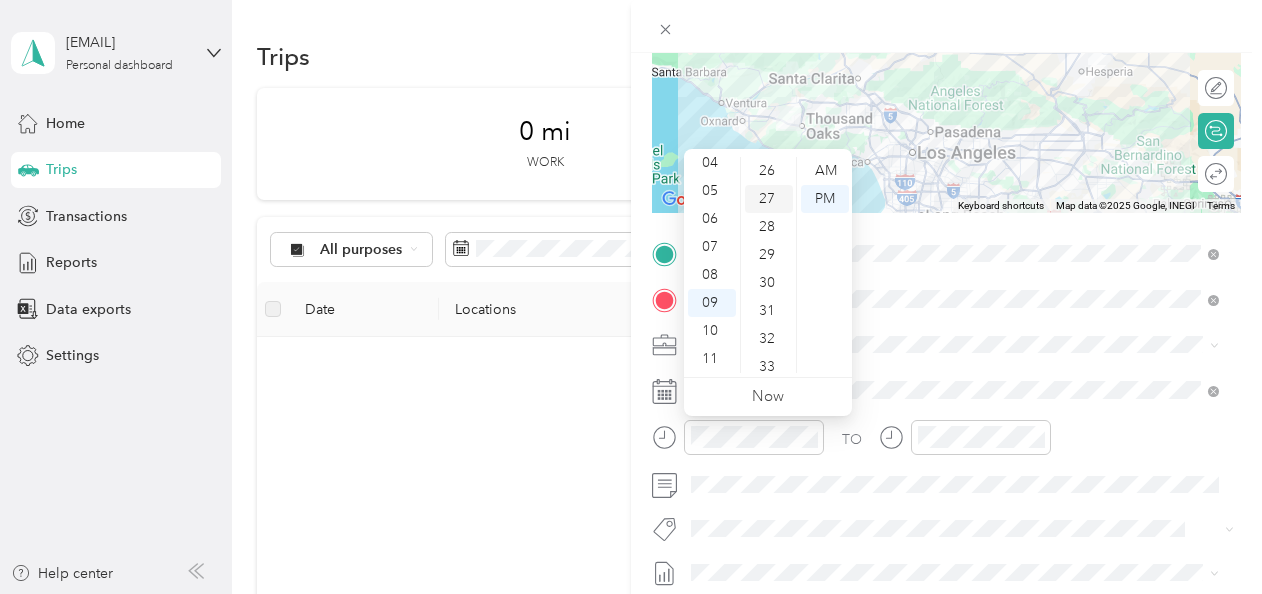 scroll, scrollTop: 756, scrollLeft: 0, axis: vertical 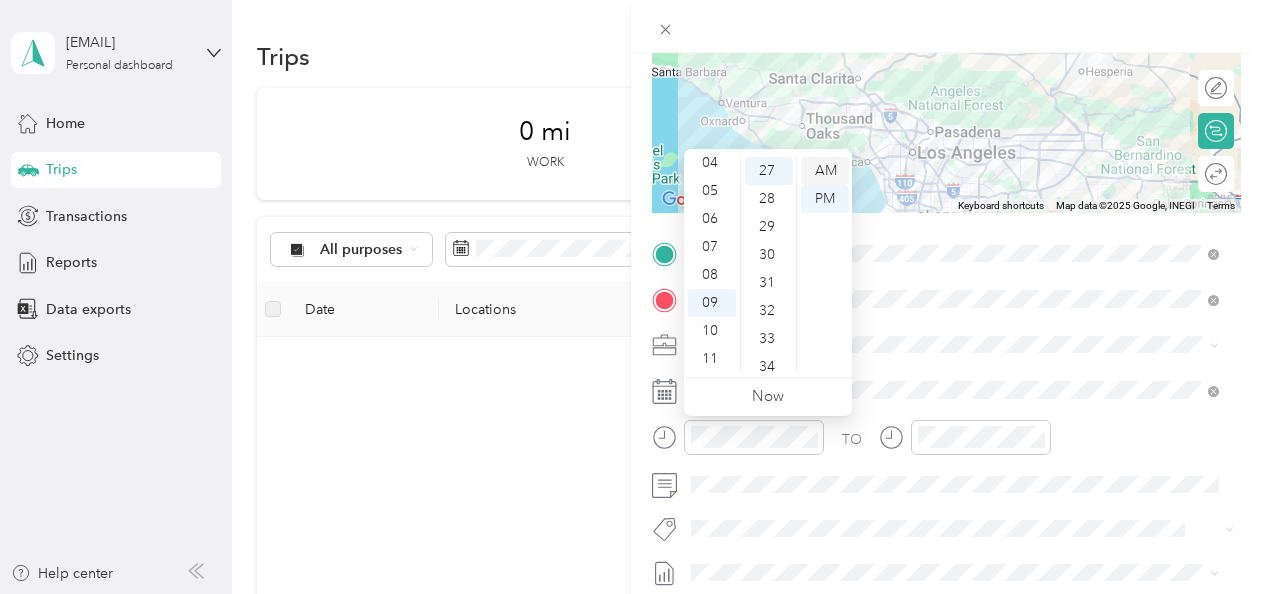 click on "AM" at bounding box center (825, 171) 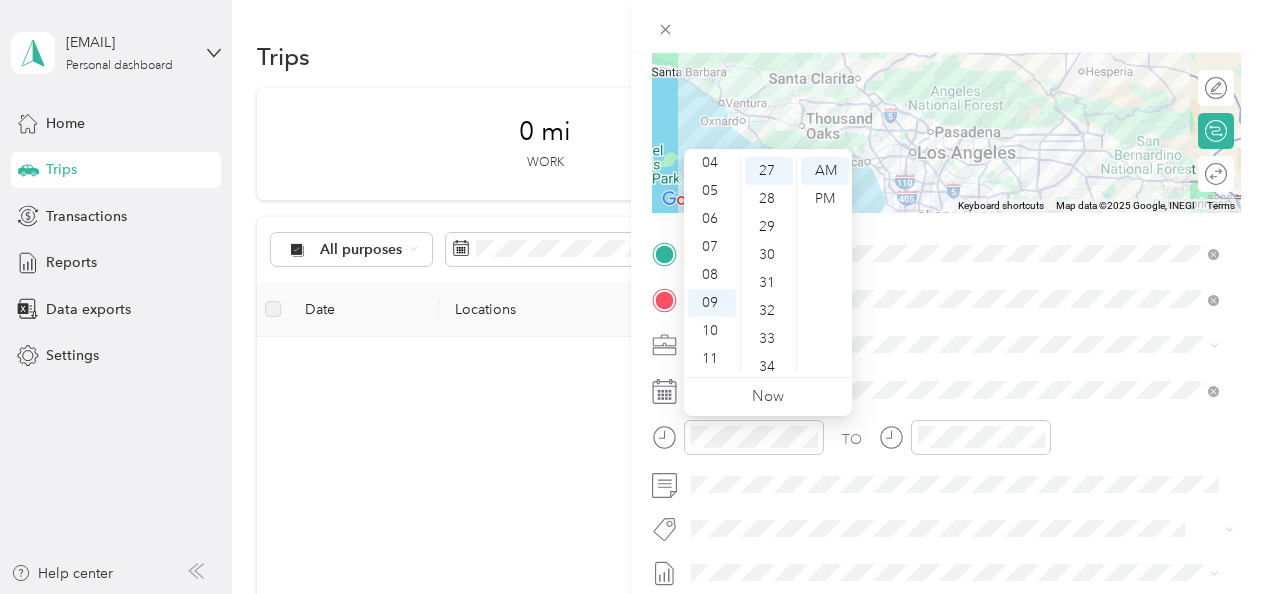 click on "TO" at bounding box center (946, 444) 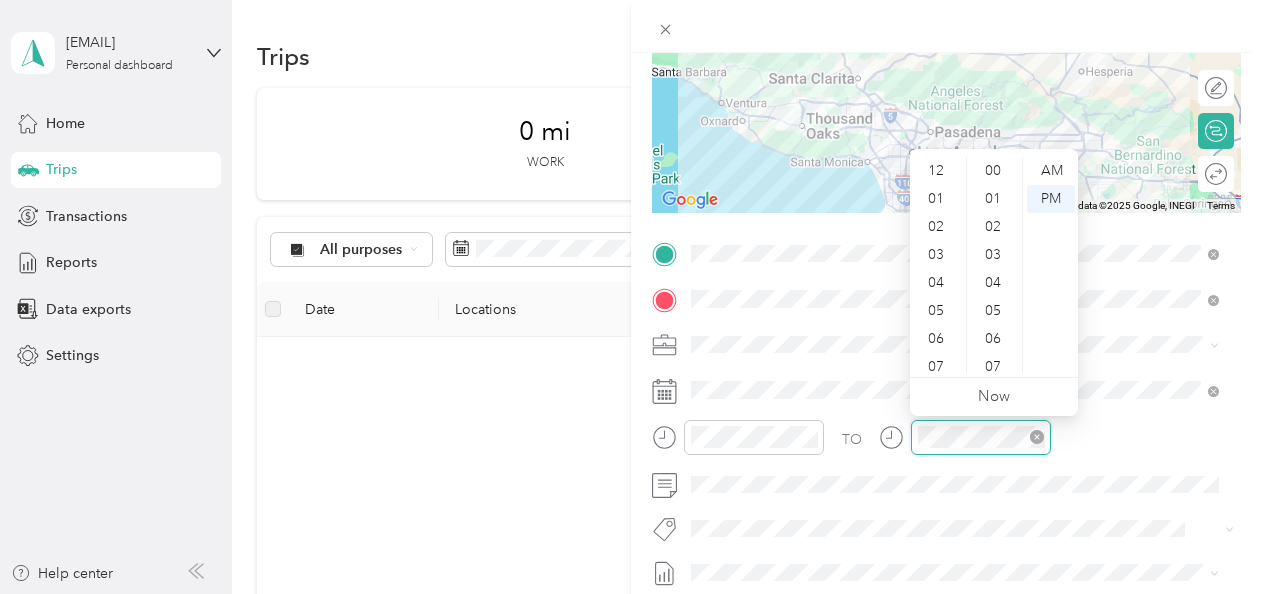 scroll, scrollTop: 728, scrollLeft: 0, axis: vertical 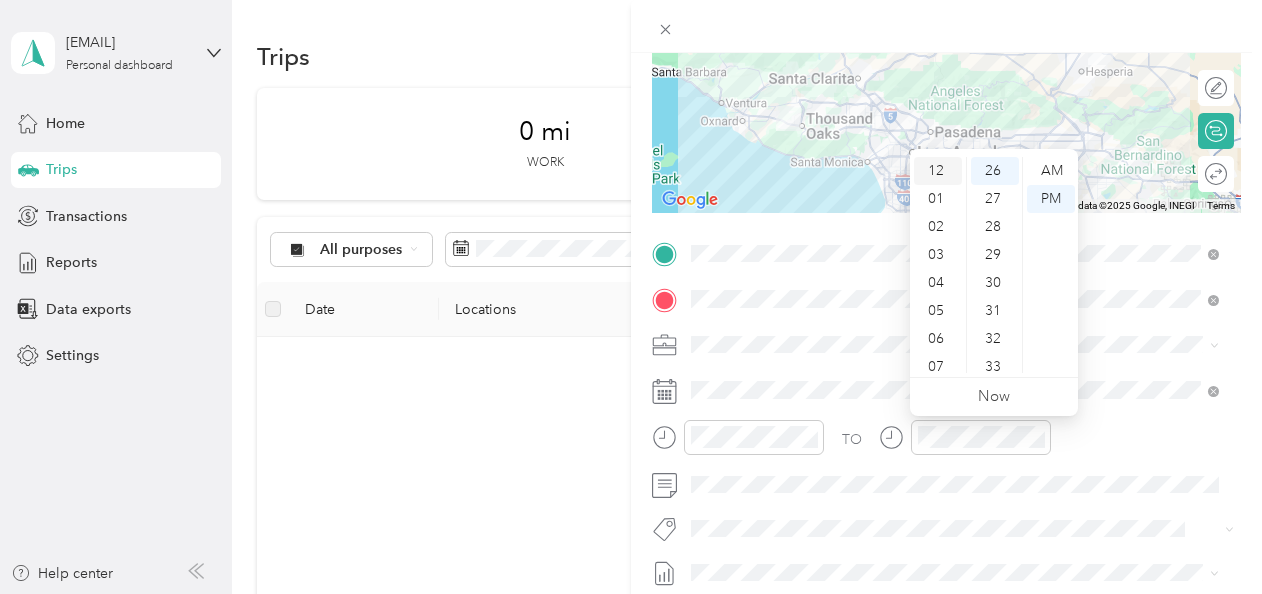 click on "12" at bounding box center (938, 171) 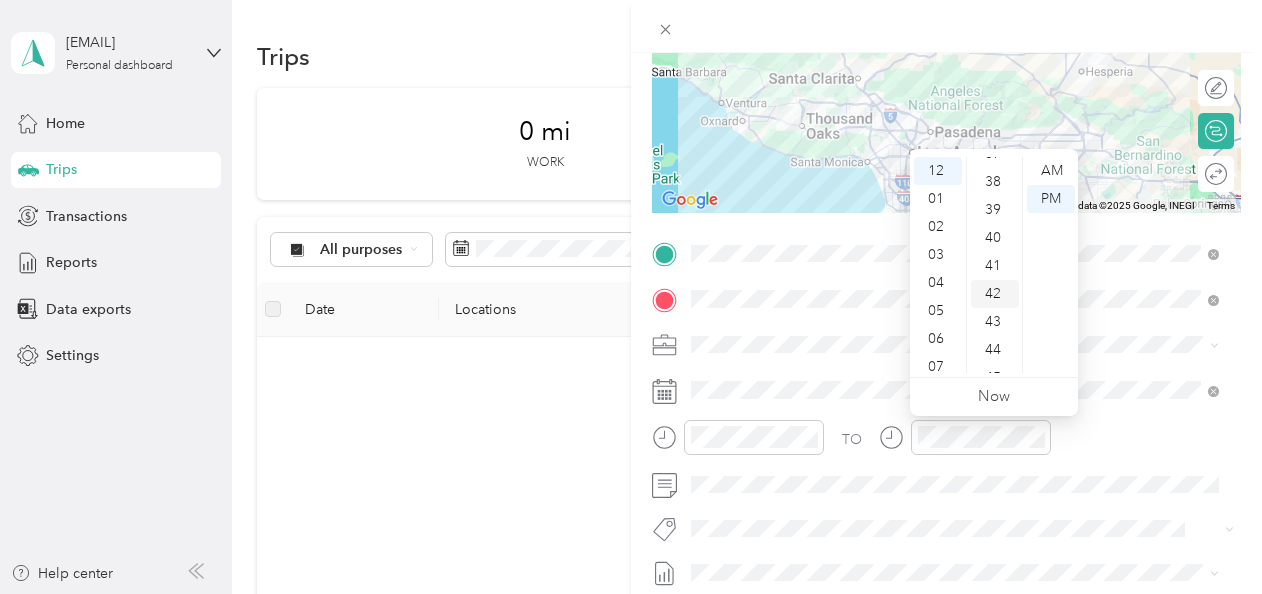 click on "42" at bounding box center [995, 294] 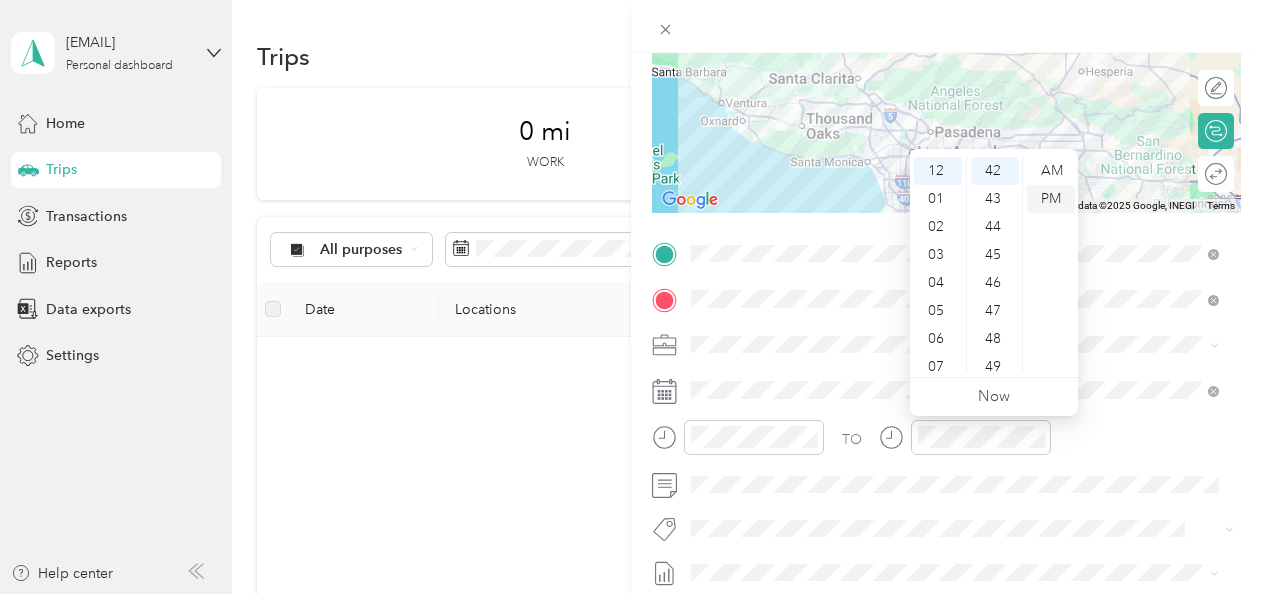 click on "PM" at bounding box center (1051, 199) 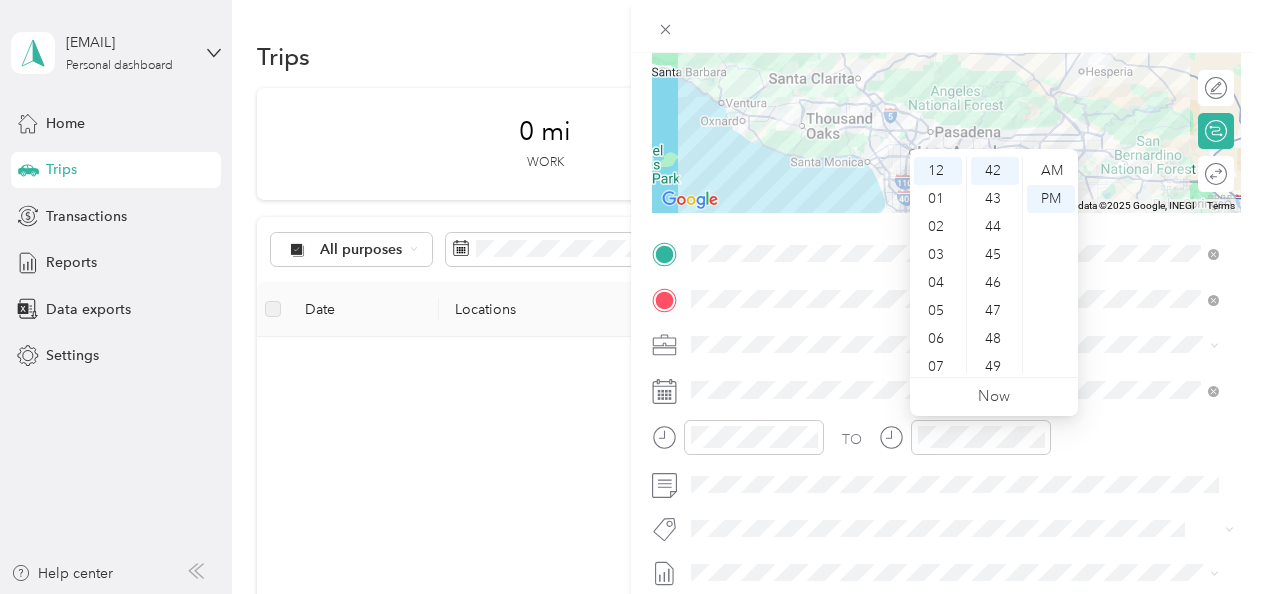 click on "TO" at bounding box center [946, 444] 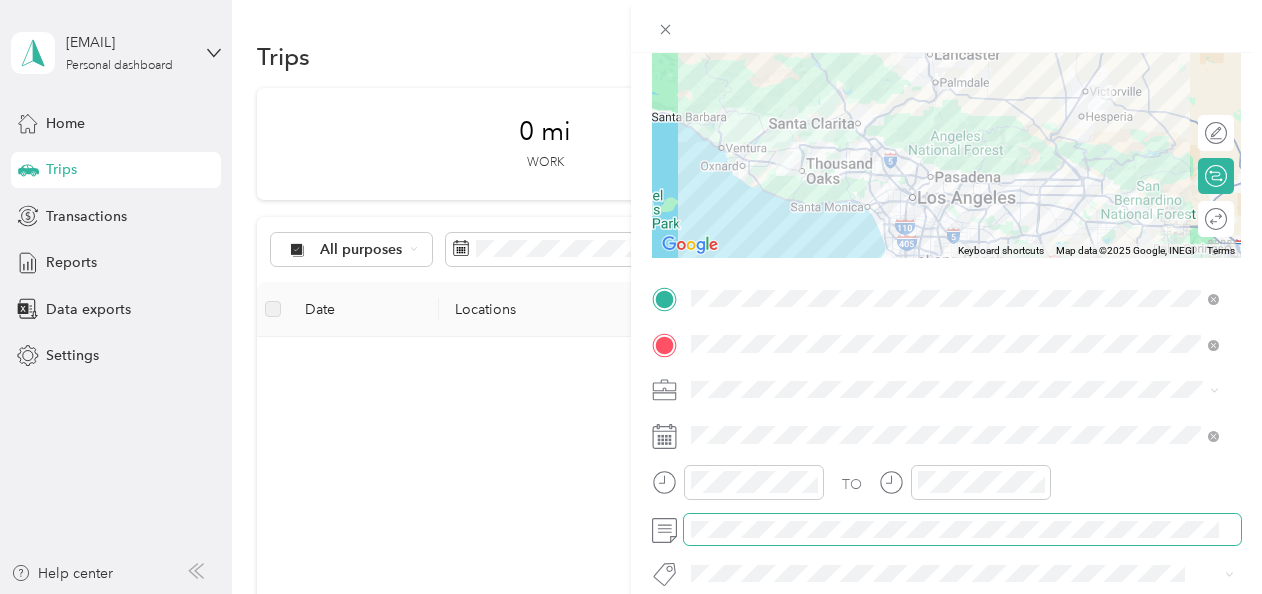 scroll, scrollTop: 0, scrollLeft: 0, axis: both 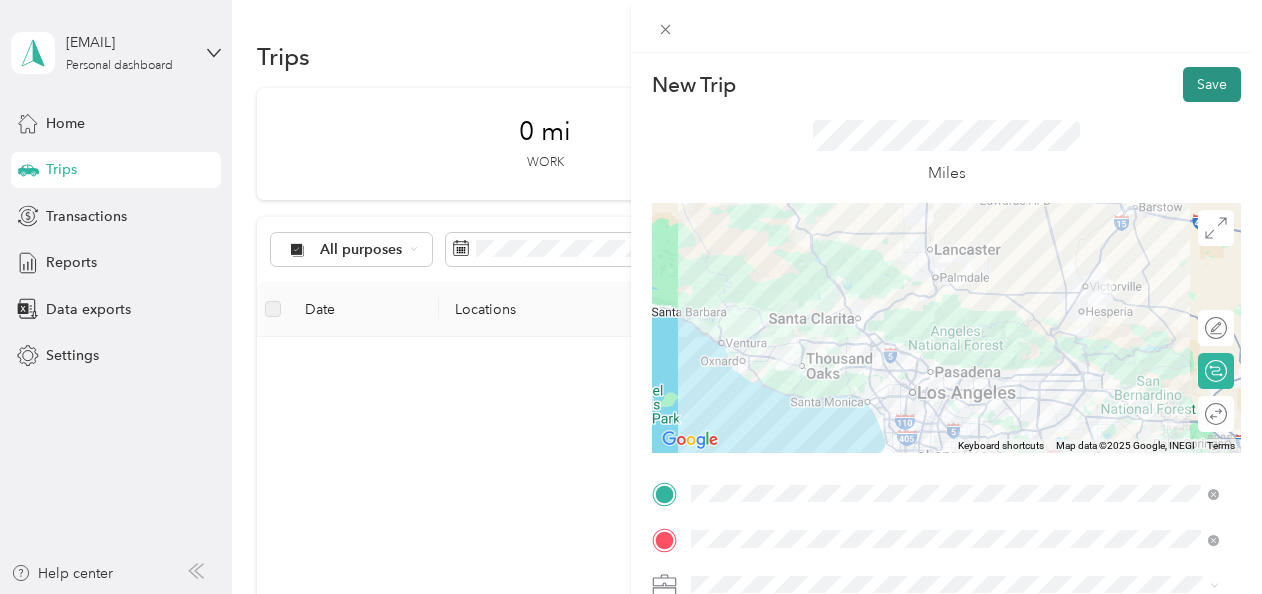 click on "Save" at bounding box center (1212, 84) 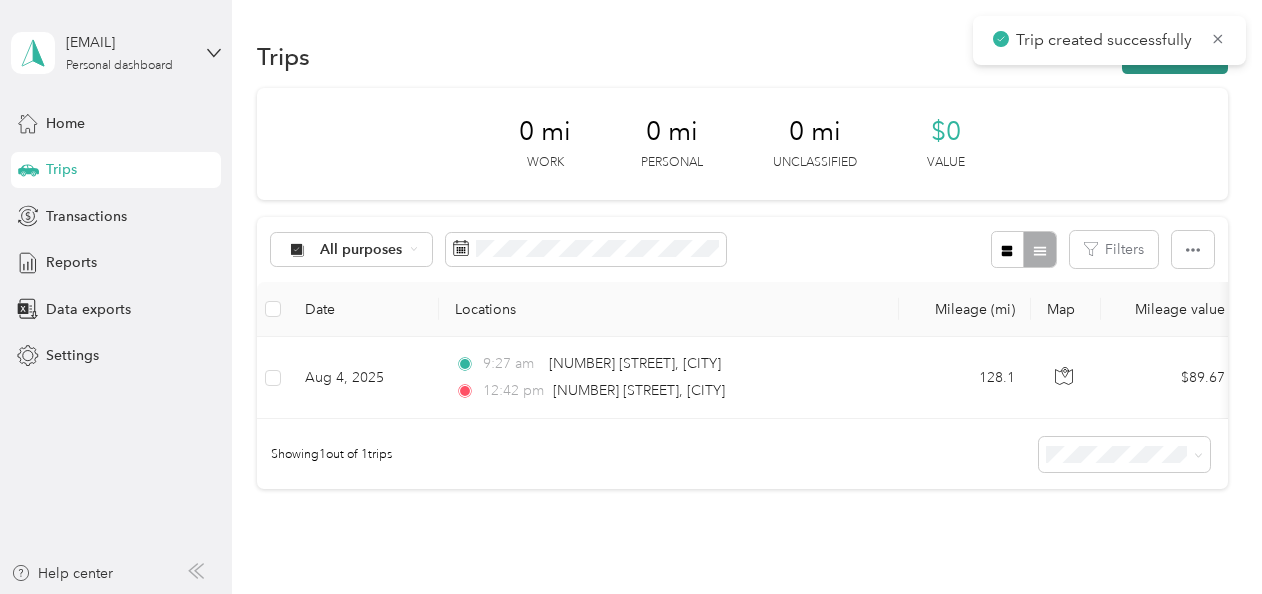 click on "New trip" at bounding box center (1175, 56) 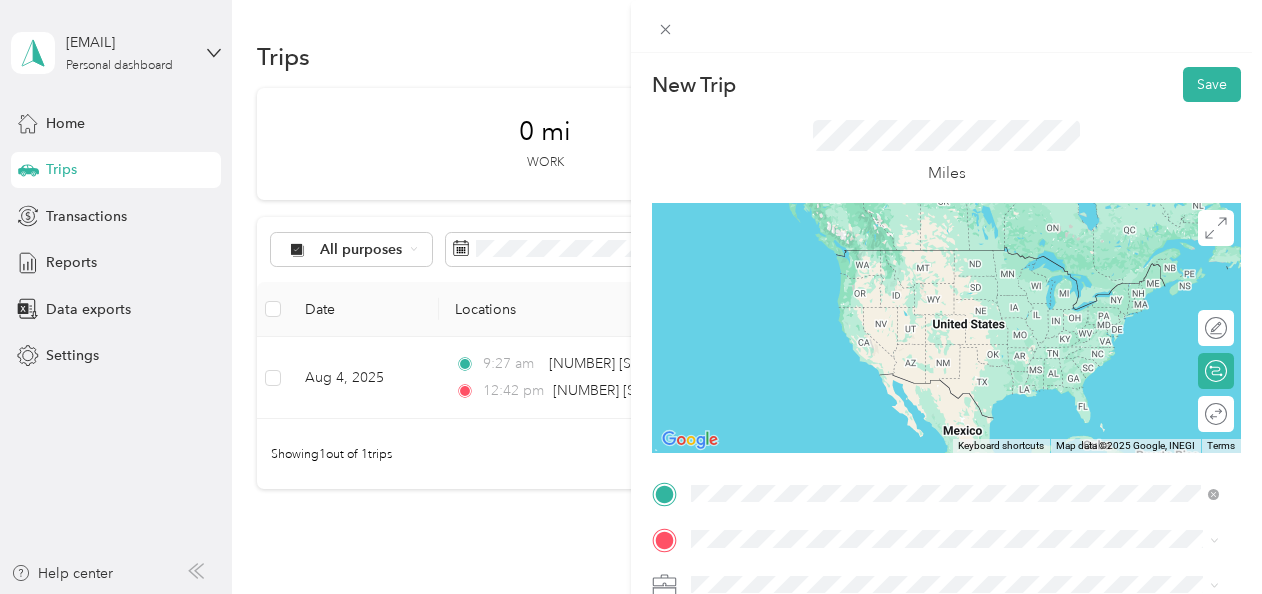 click on "[NUMBER] [STREET]
[CITY], [STATE] [POSTAL_CODE], [COUNTRY]" at bounding box center (873, 279) 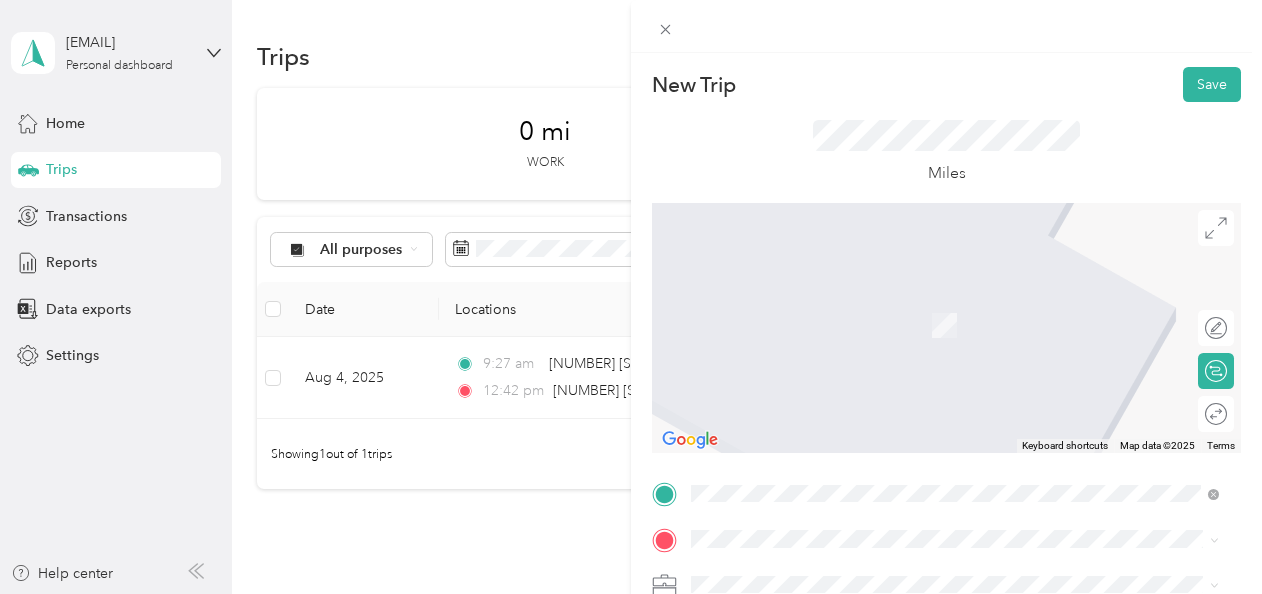 click on "TO Add photo" at bounding box center [946, 719] 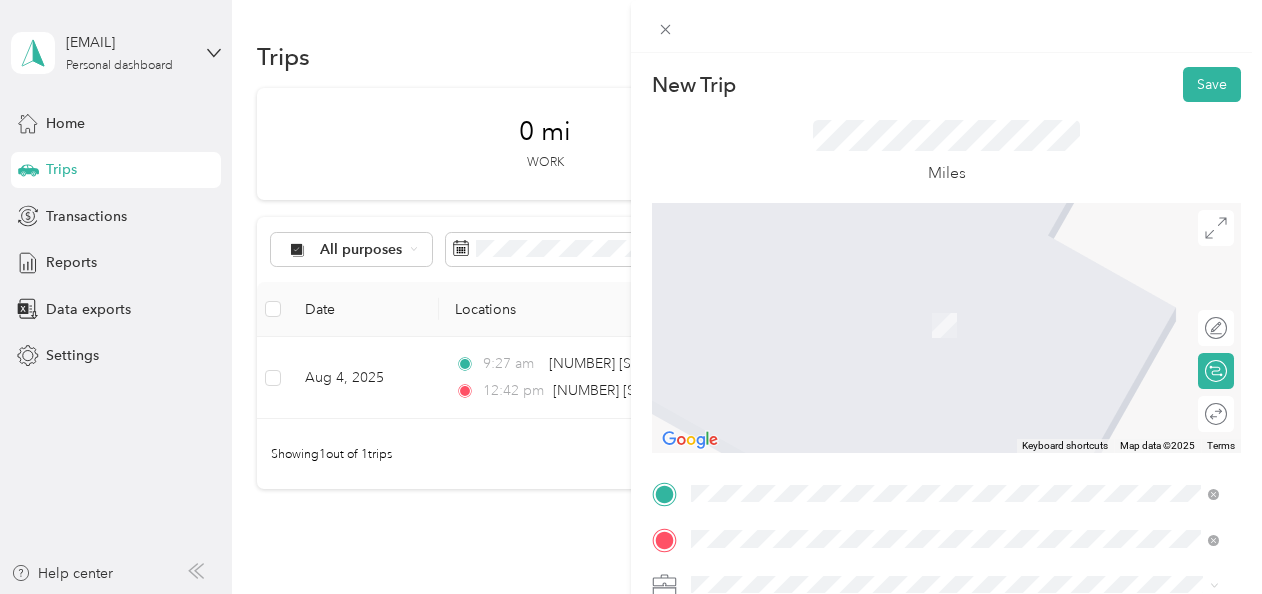 click on "[NUMBER] [STREET]
[CITY], [STATE] [POSTAL_CODE], [COUNTRY]" at bounding box center (873, 304) 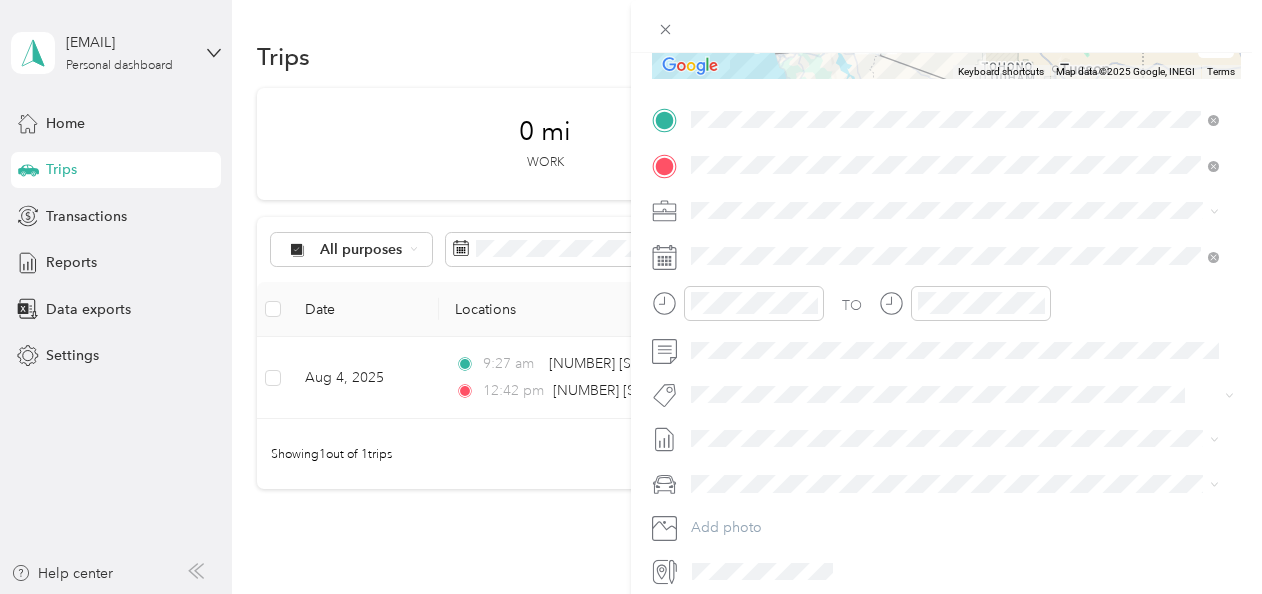 scroll, scrollTop: 377, scrollLeft: 0, axis: vertical 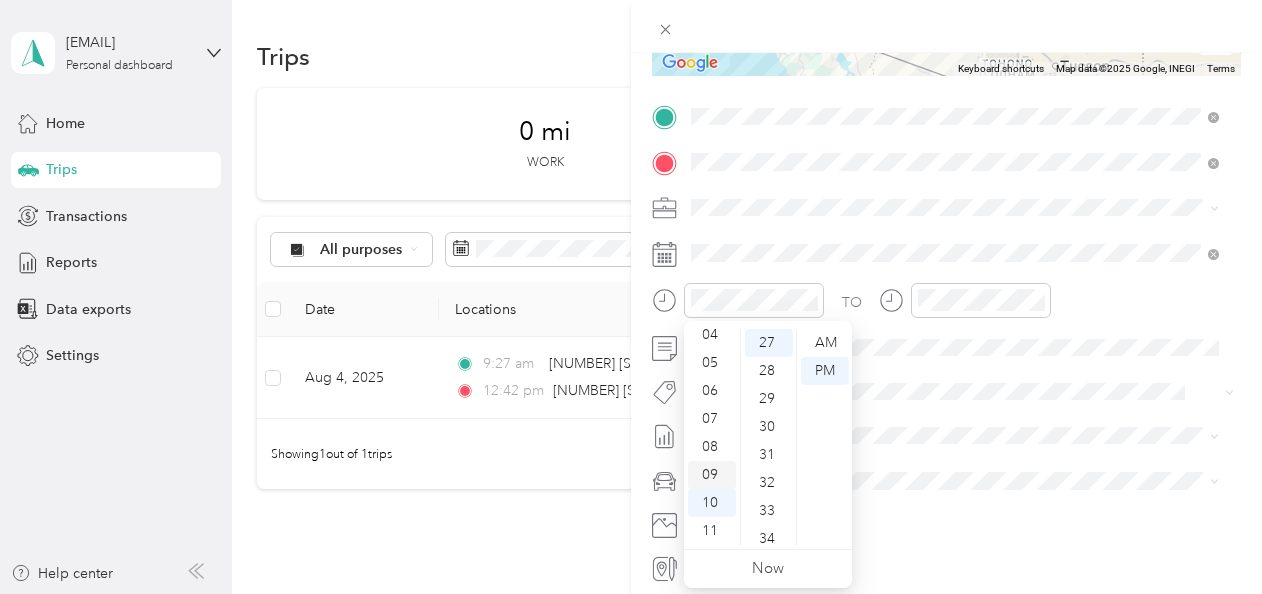 click on "09" at bounding box center [712, 475] 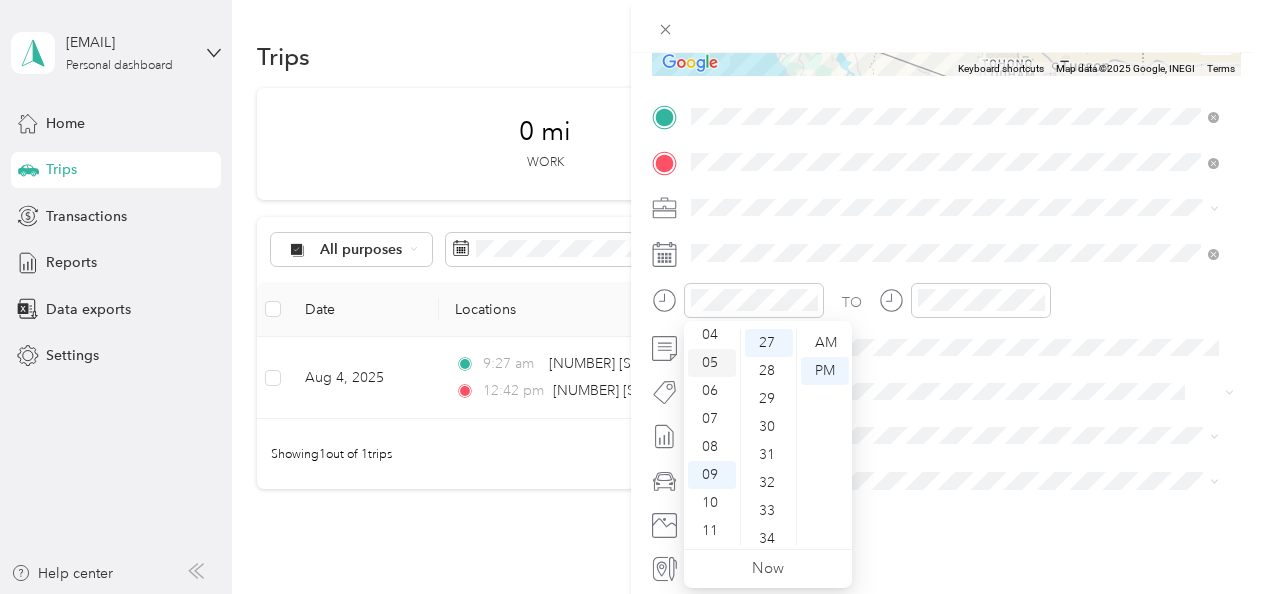 click on "05" at bounding box center [712, 363] 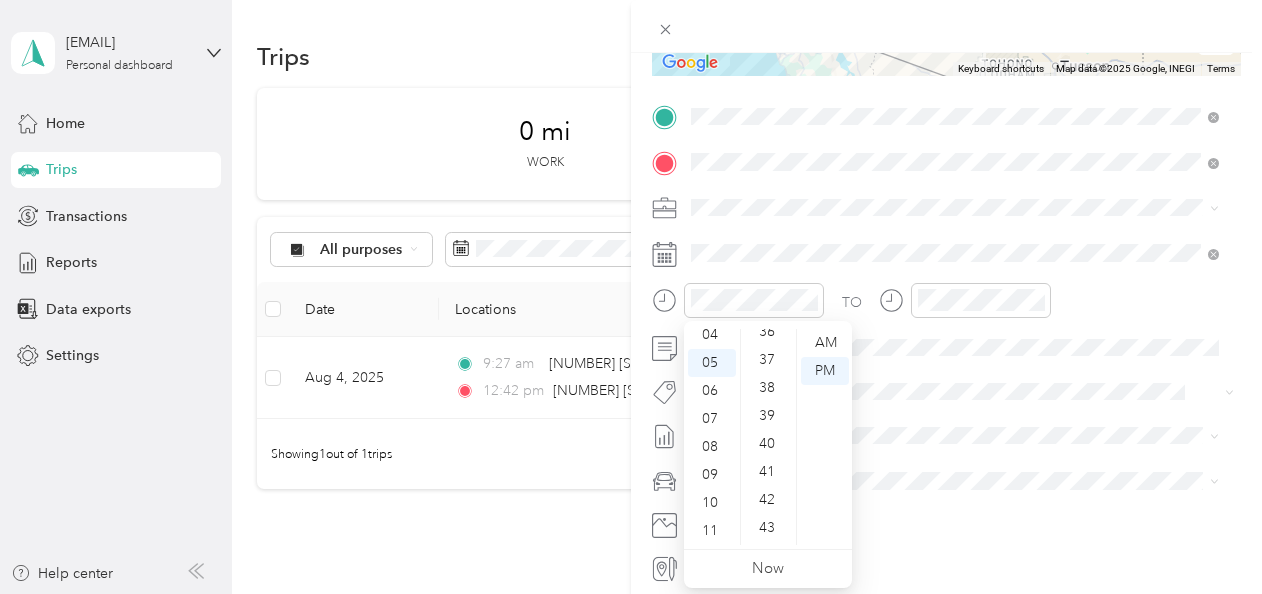 scroll, scrollTop: 1019, scrollLeft: 0, axis: vertical 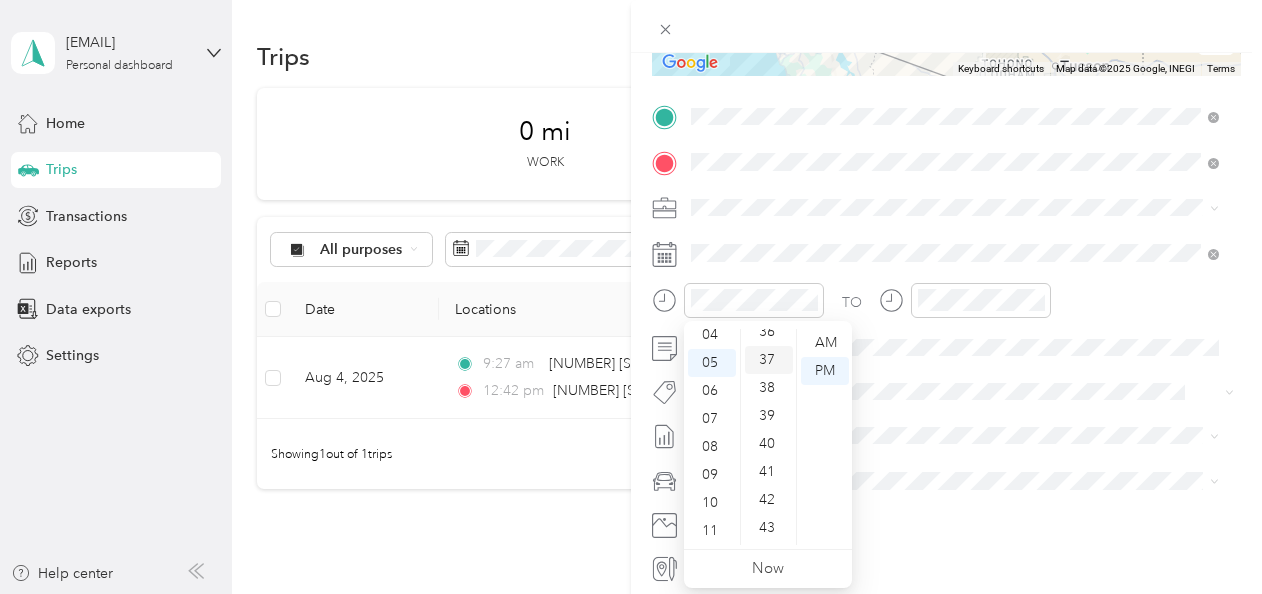 click on "37" at bounding box center [769, 360] 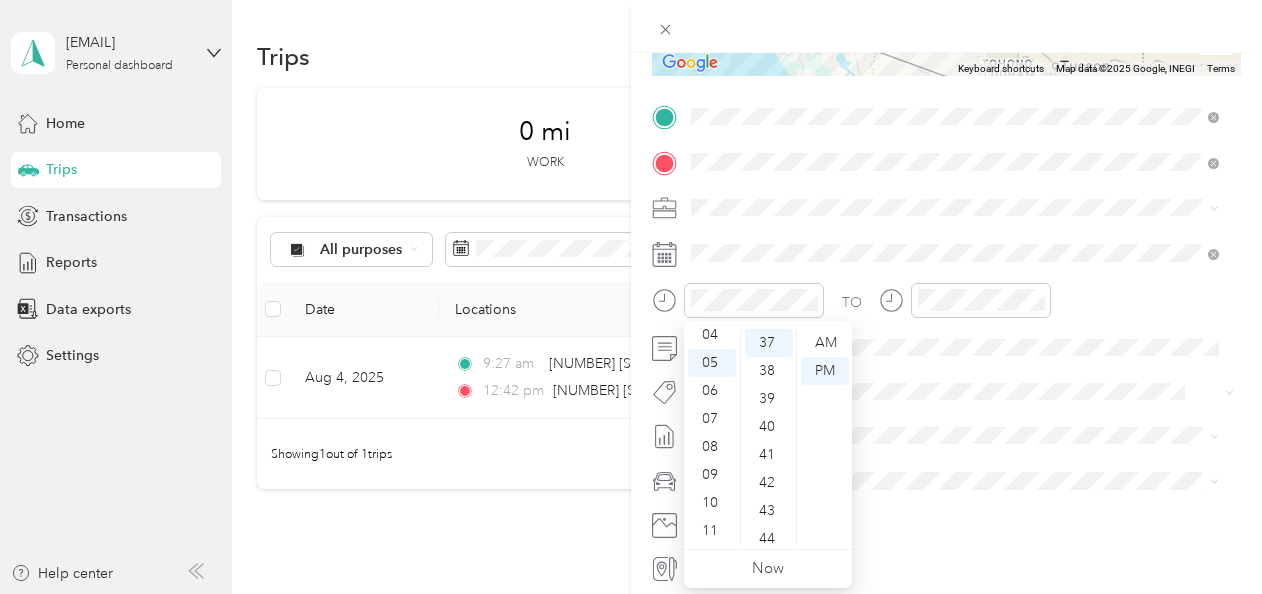 click on "TO Add photo" at bounding box center [946, 342] 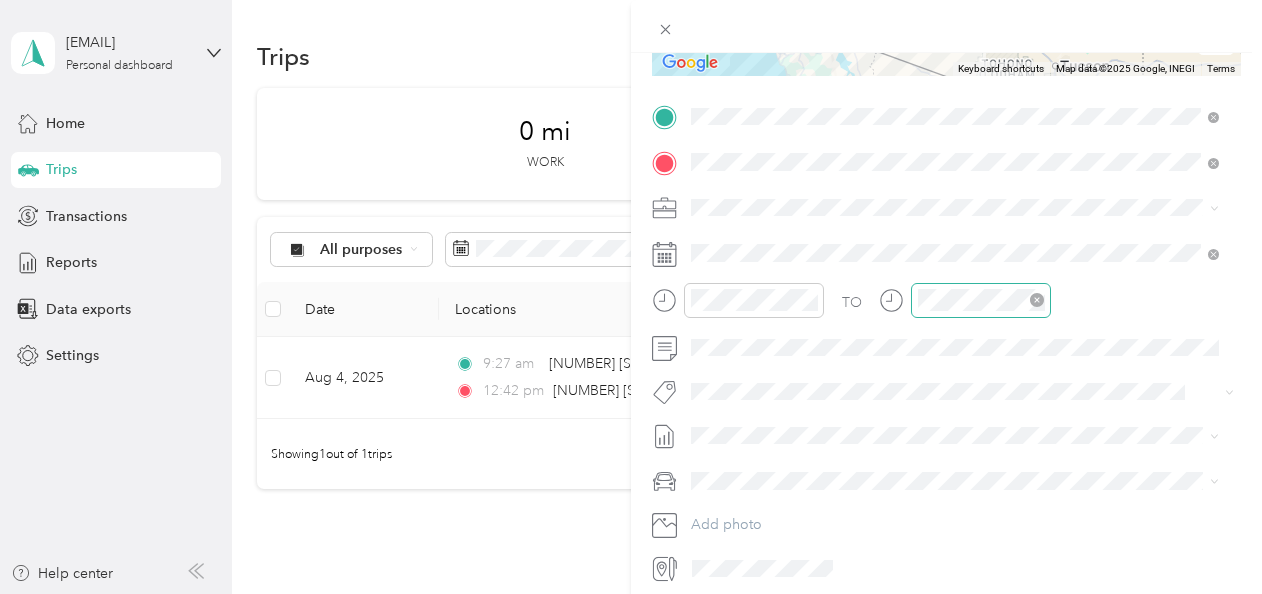 click at bounding box center (981, 300) 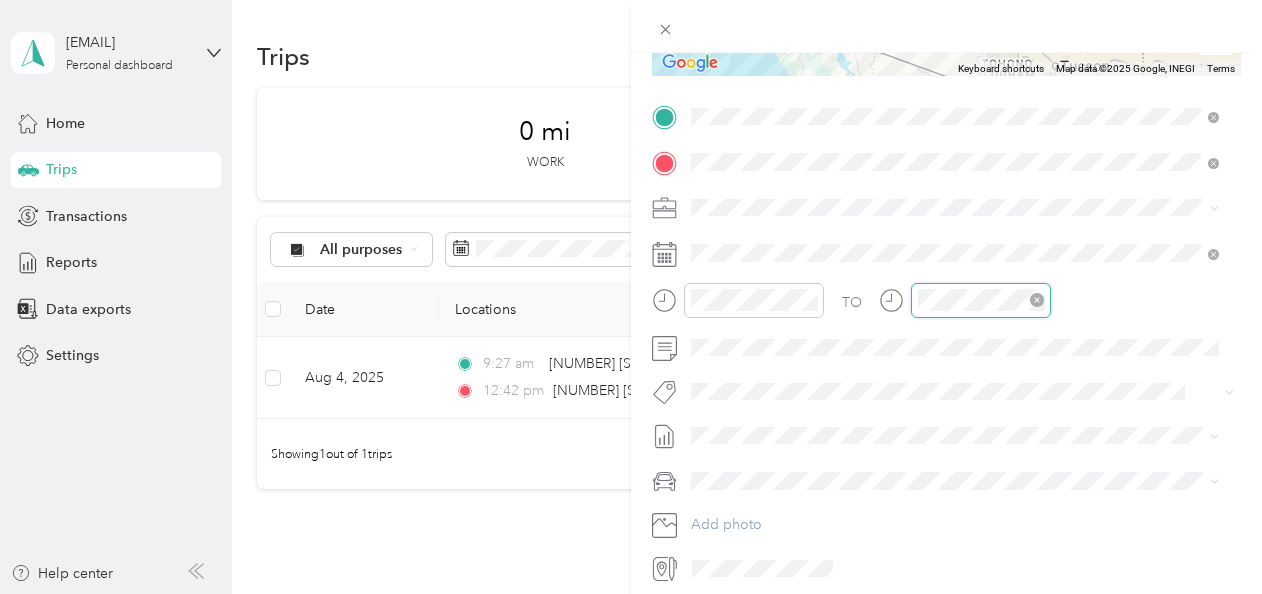 scroll, scrollTop: 756, scrollLeft: 0, axis: vertical 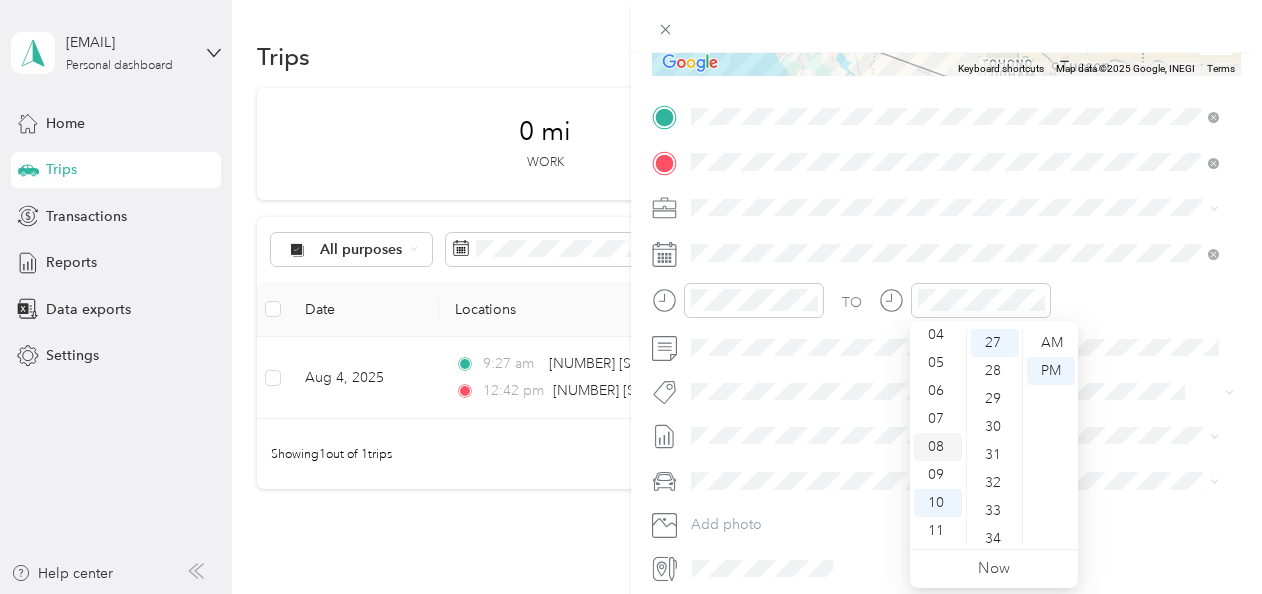 click on "08" at bounding box center [938, 447] 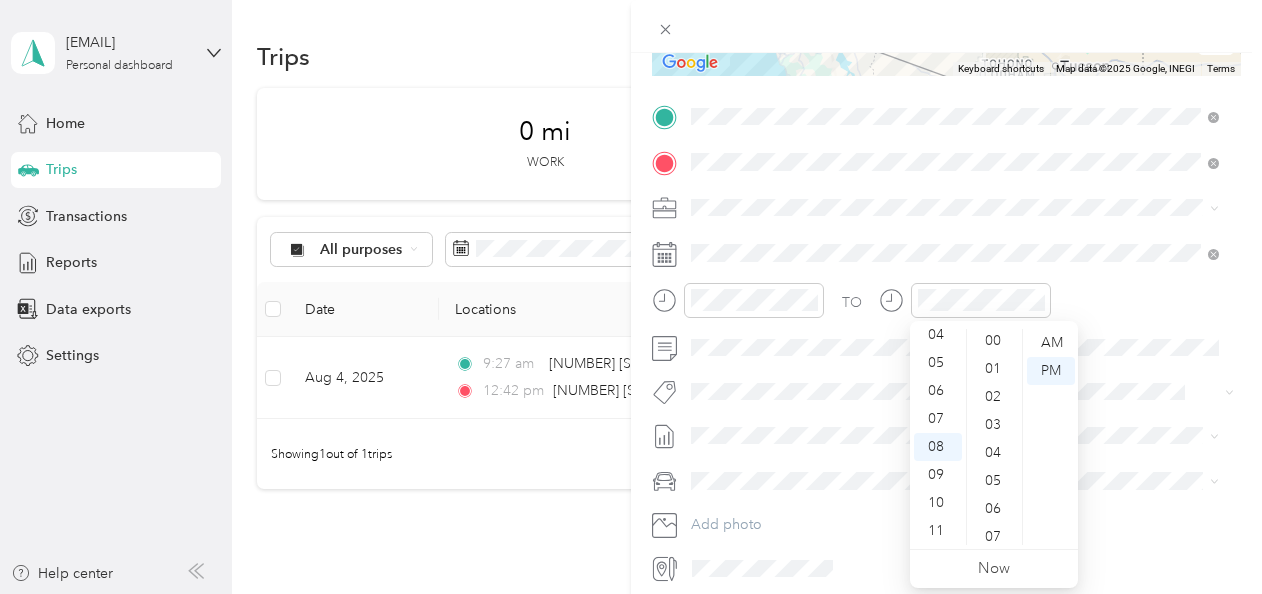 scroll, scrollTop: 0, scrollLeft: 0, axis: both 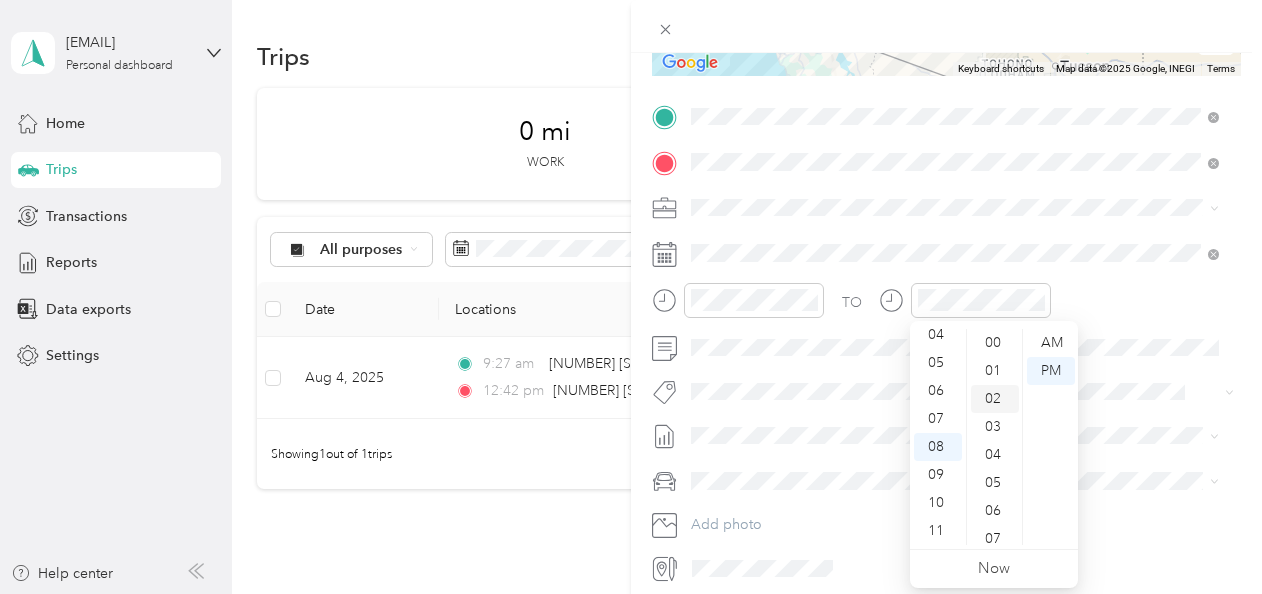 click on "02" at bounding box center [995, 399] 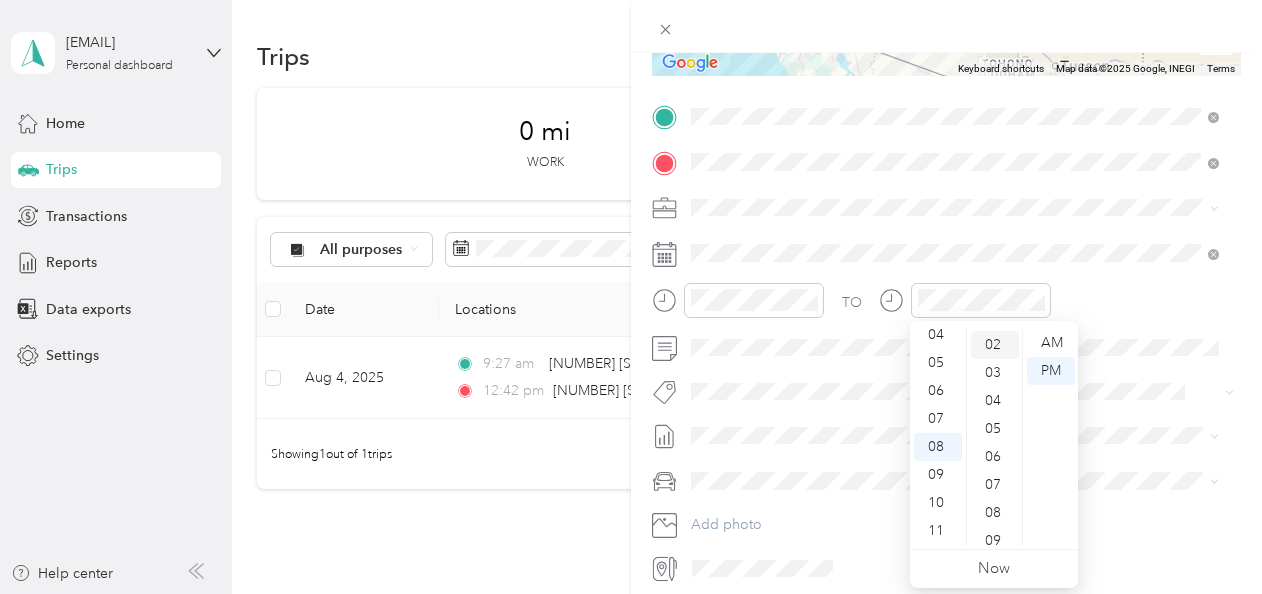 scroll, scrollTop: 56, scrollLeft: 0, axis: vertical 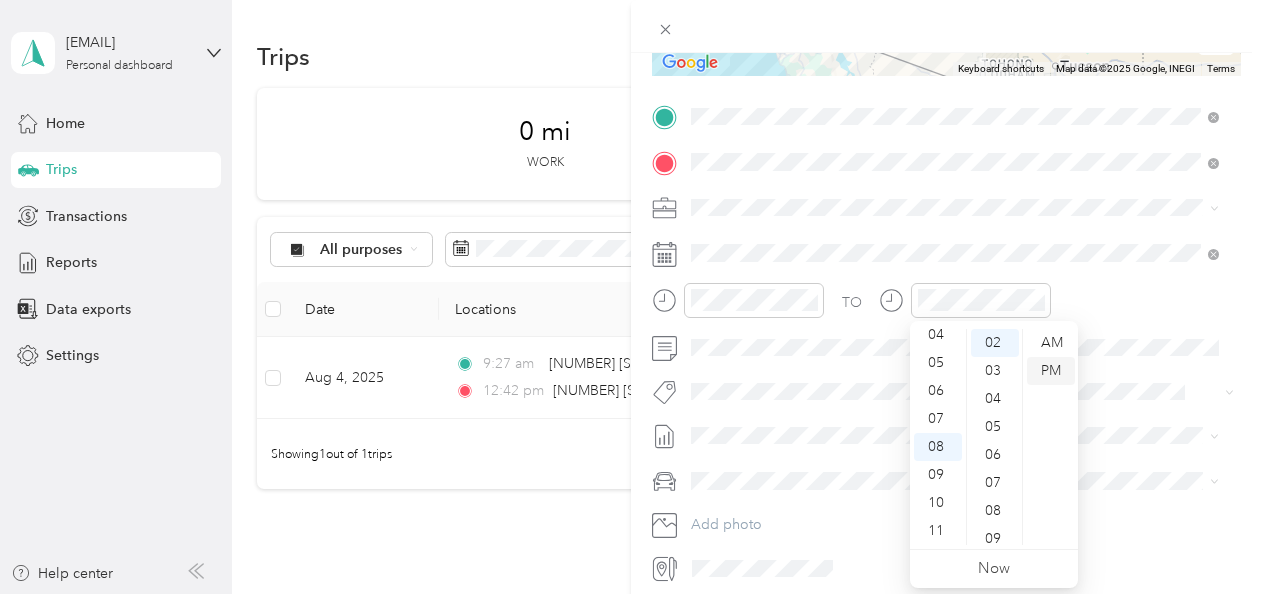 click on "AM PM" at bounding box center (1050, 437) 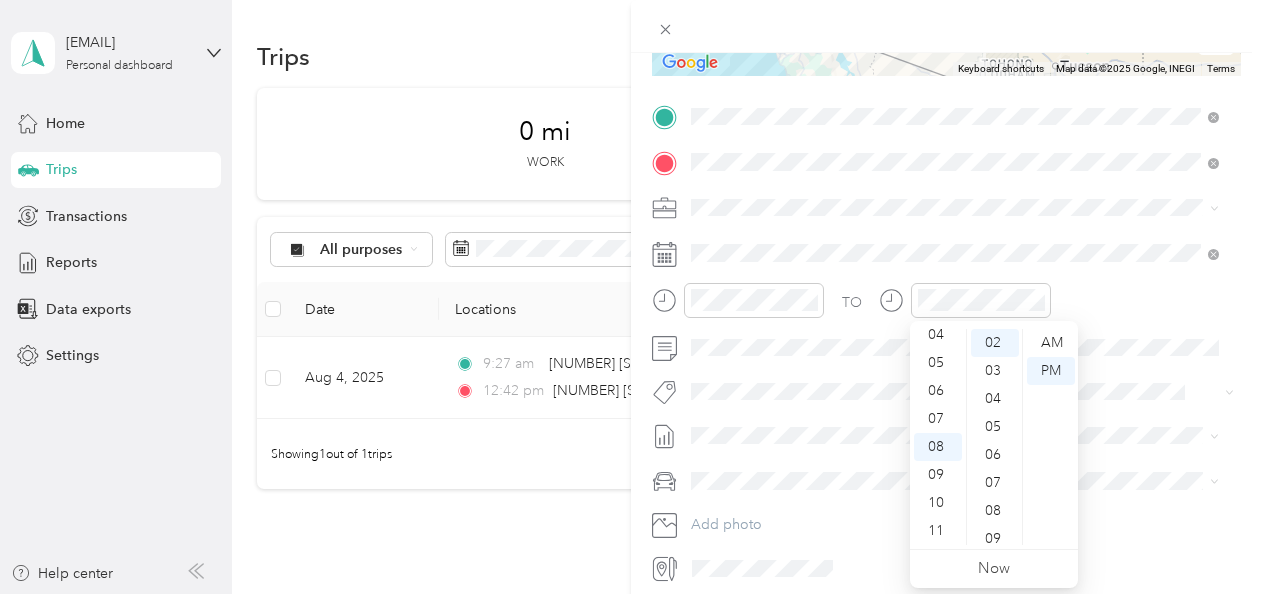 click on "TO Add photo" at bounding box center (946, 342) 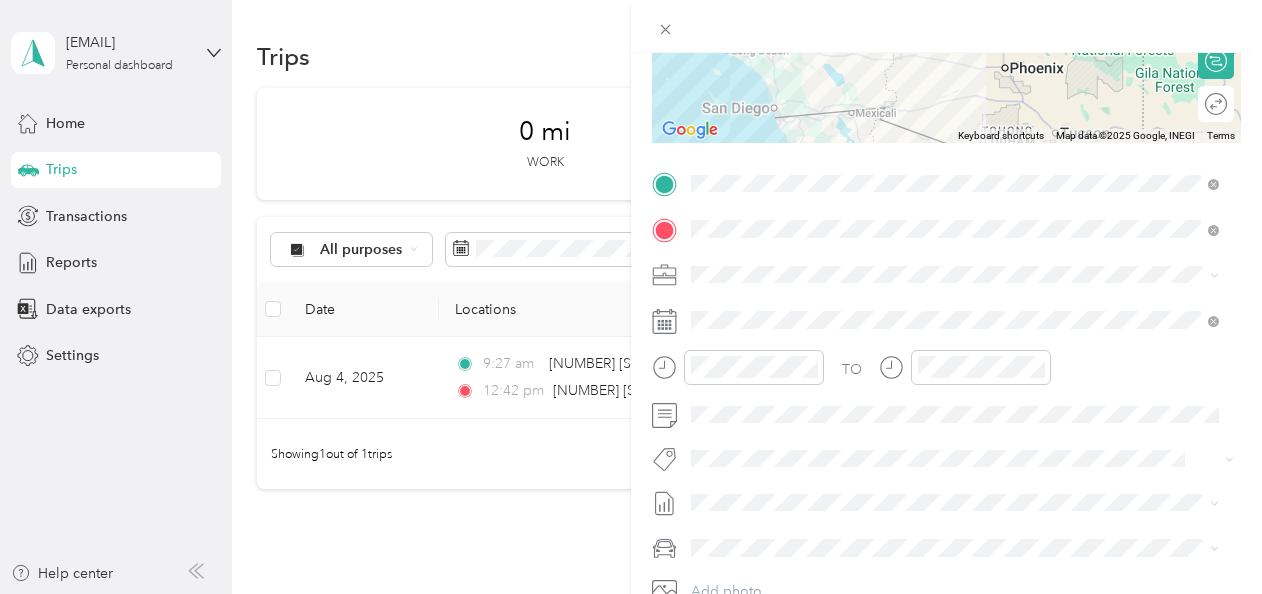 scroll, scrollTop: 0, scrollLeft: 0, axis: both 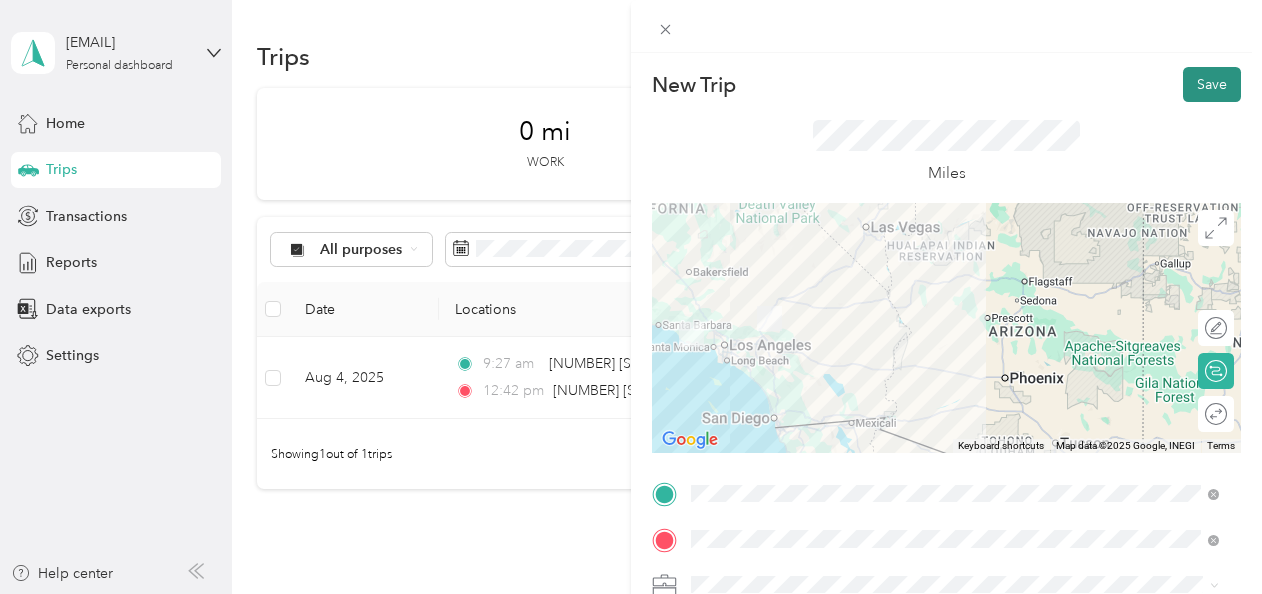 drag, startPoint x: 1212, startPoint y: 79, endPoint x: 1190, endPoint y: 76, distance: 22.203604 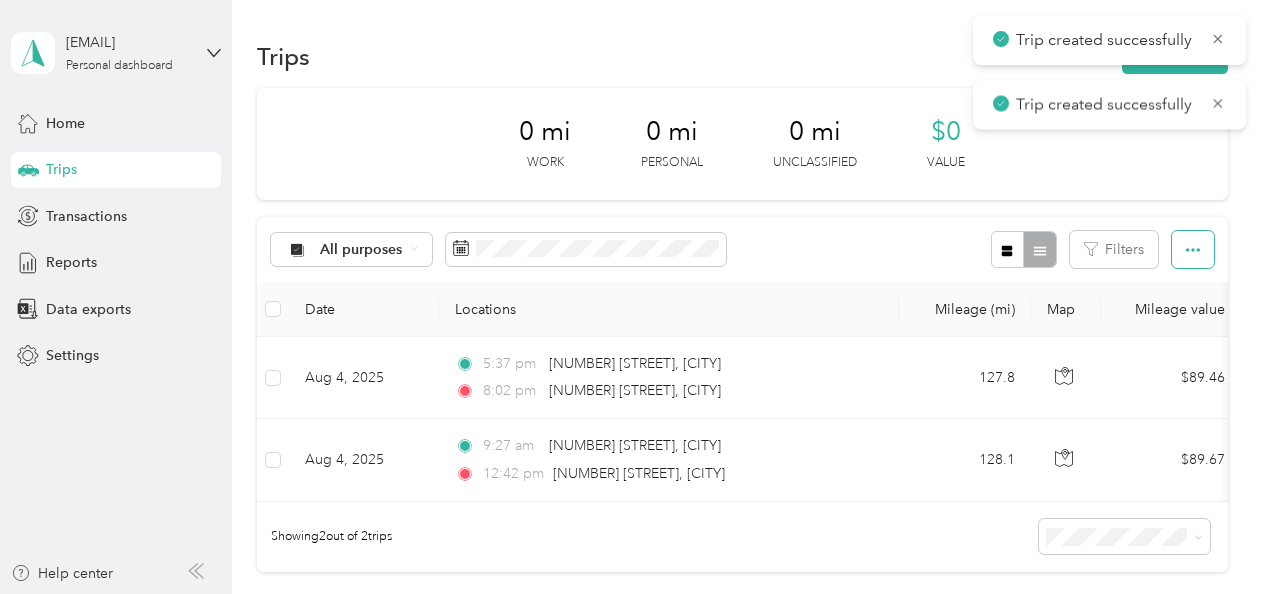 click 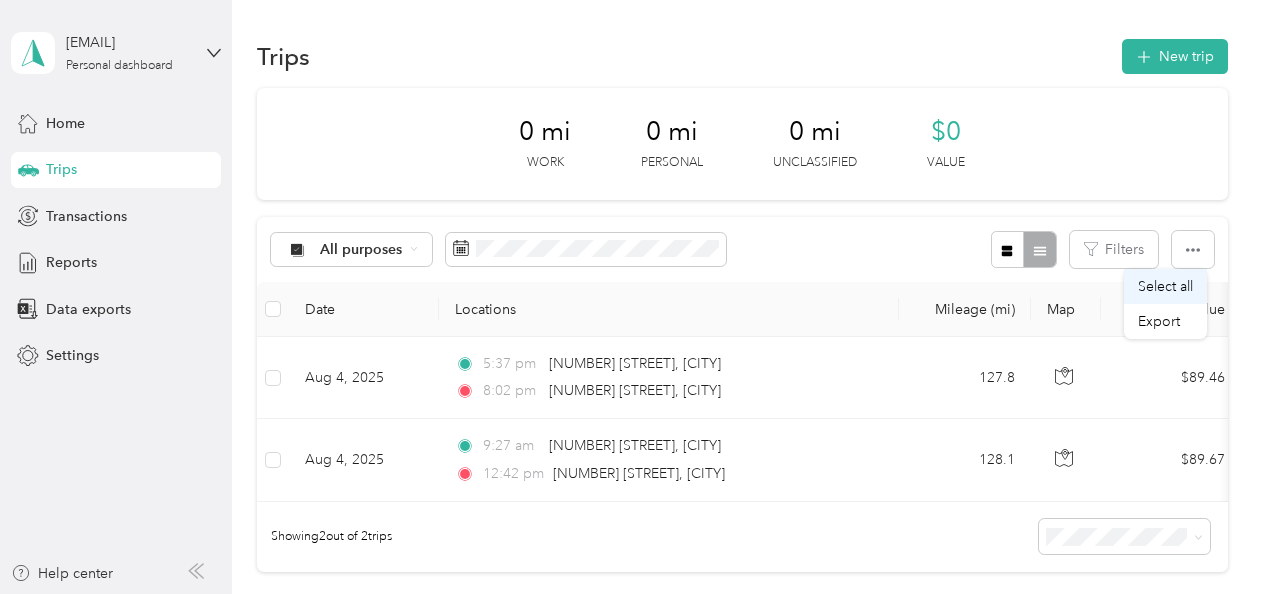click on "Select all" at bounding box center (1165, 286) 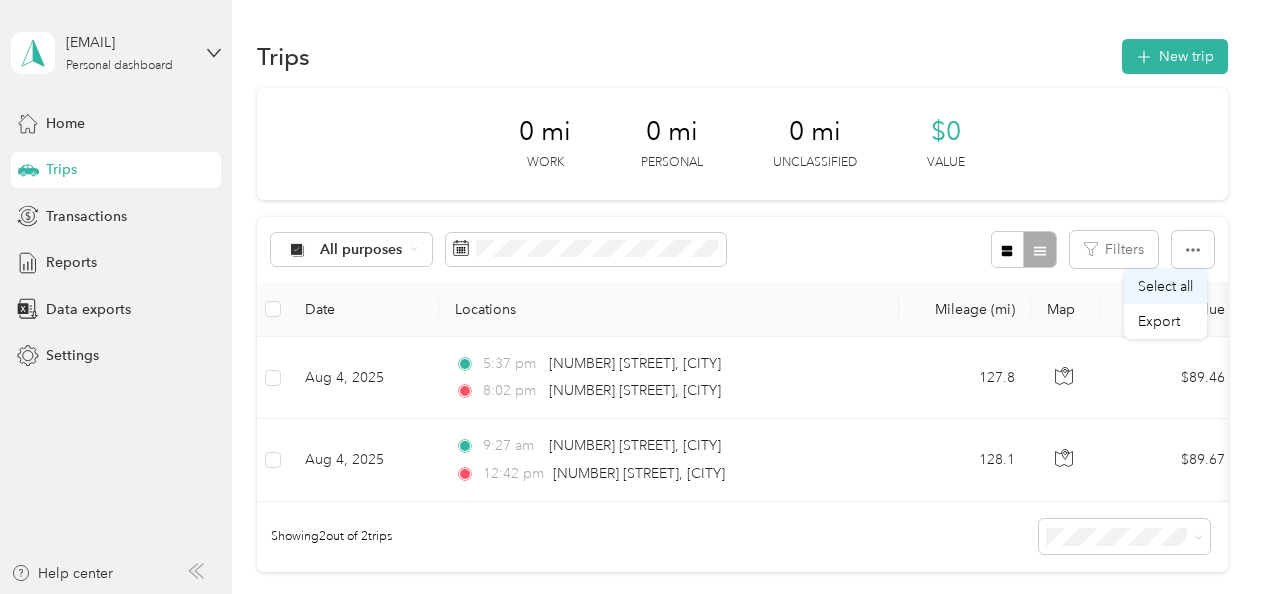 click on "Select all" at bounding box center [1165, 286] 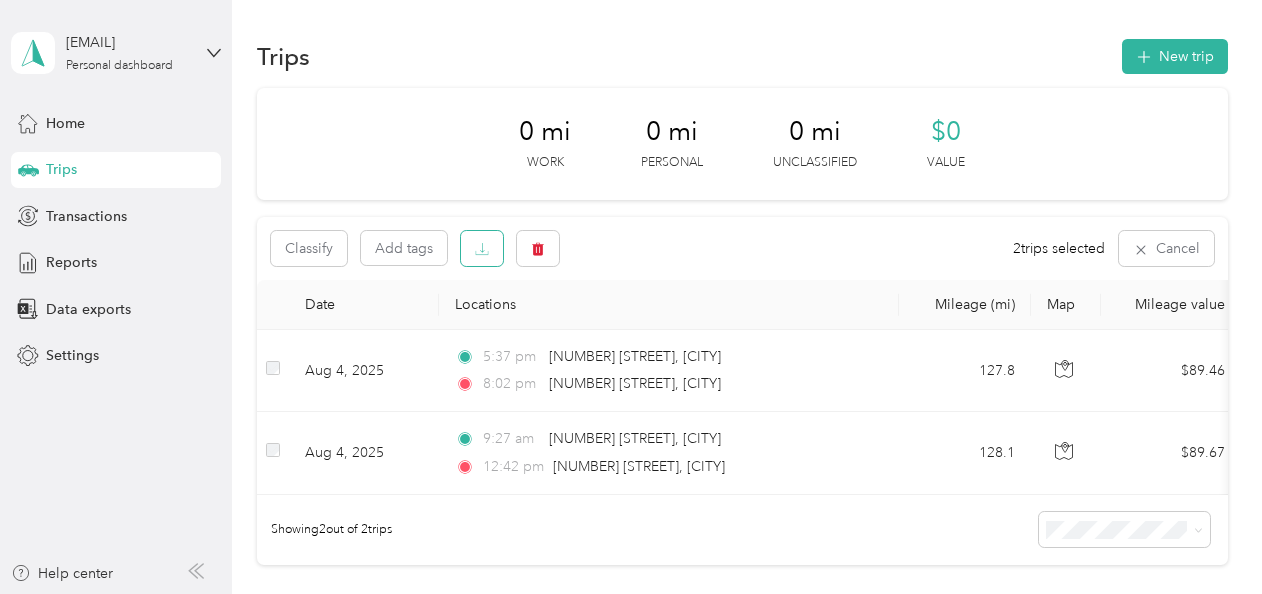 click 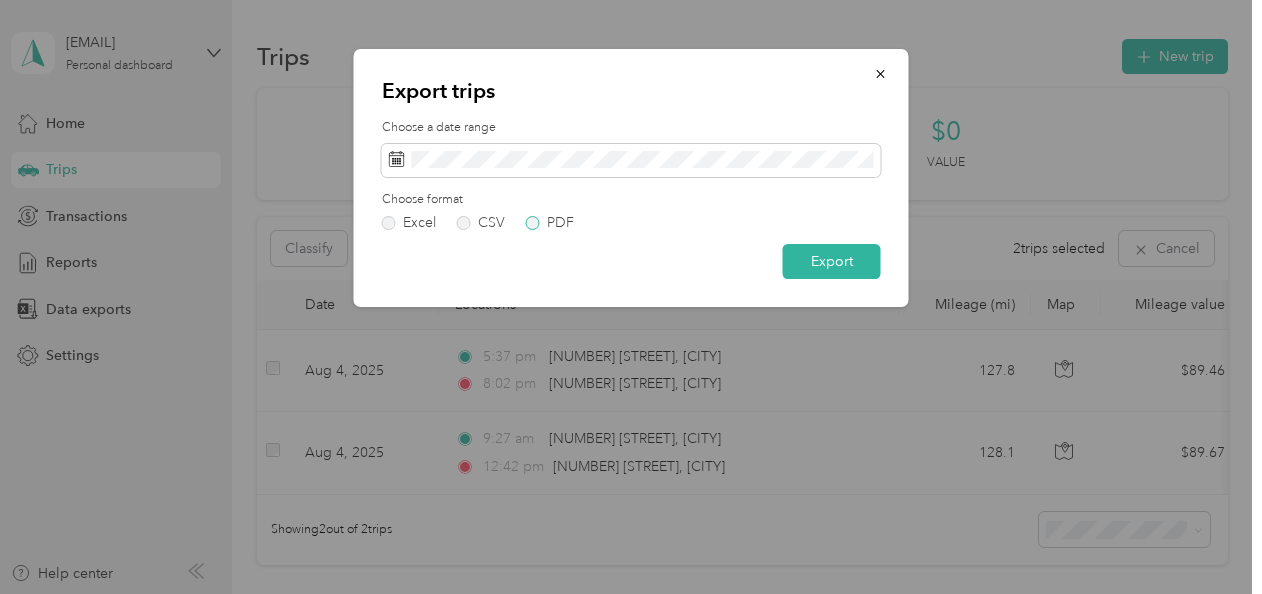 click on "PDF" at bounding box center (550, 223) 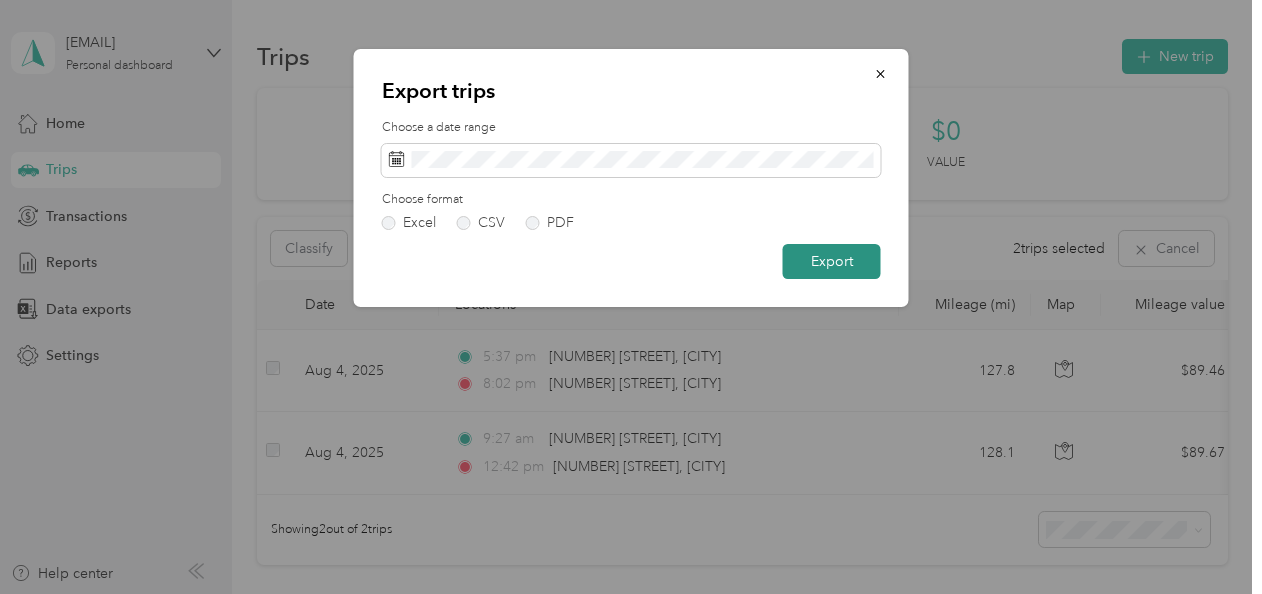 click on "Export" at bounding box center [832, 261] 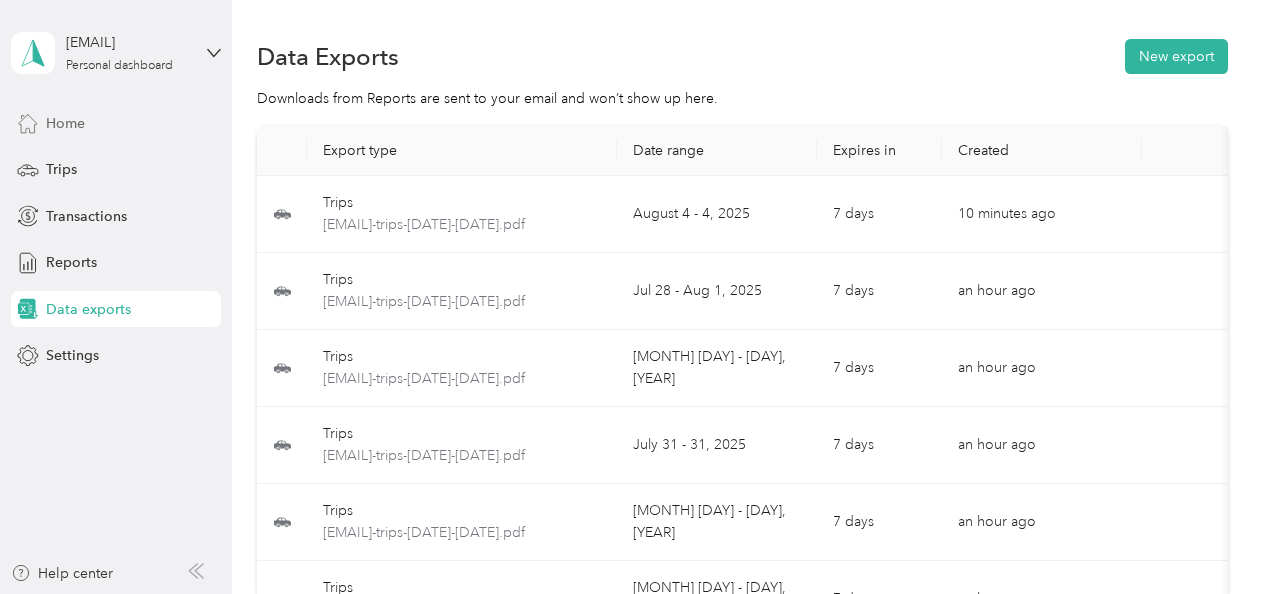 click on "Home" at bounding box center [65, 123] 